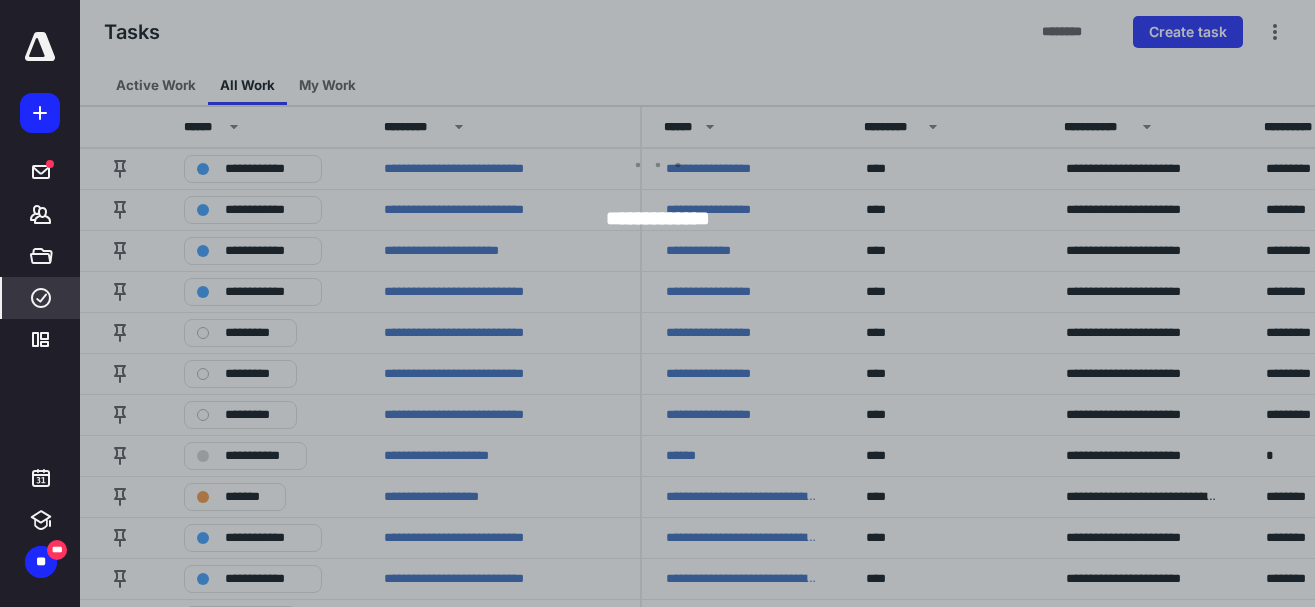 scroll, scrollTop: 0, scrollLeft: 0, axis: both 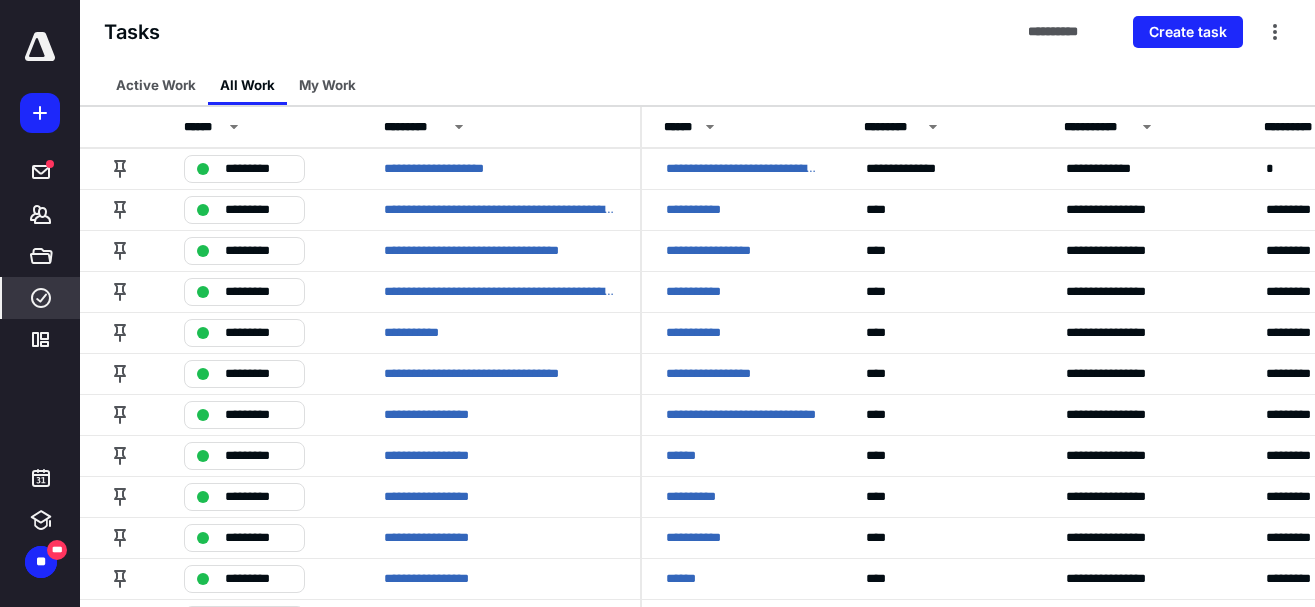 click on "My Work" at bounding box center [327, 85] 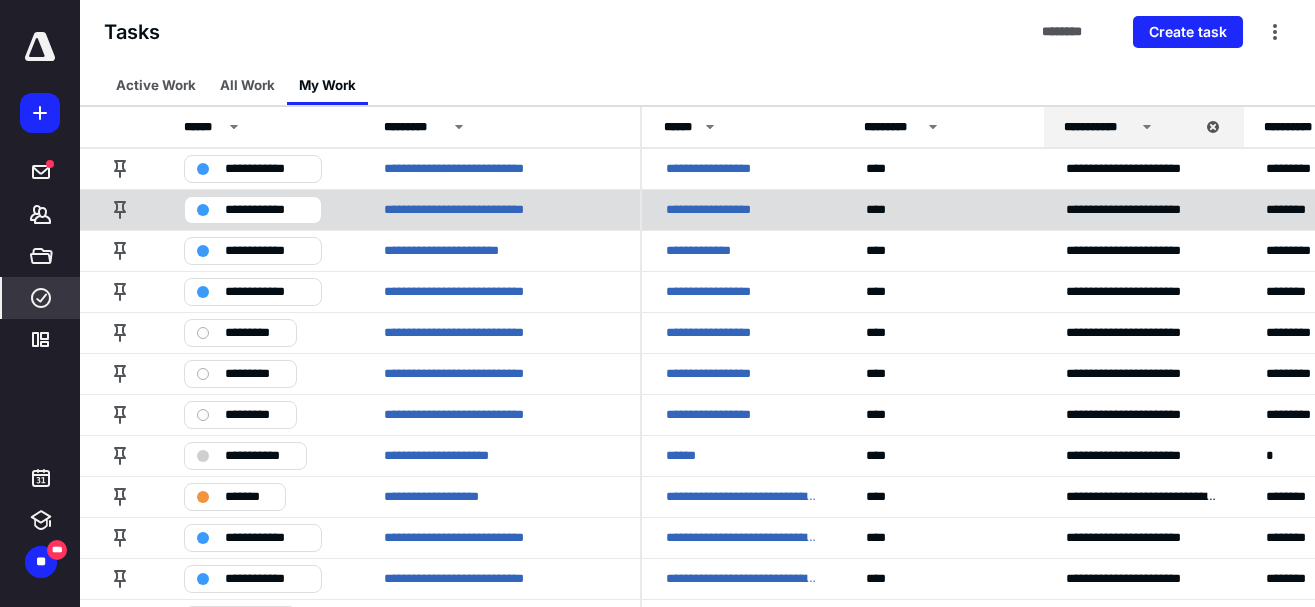 scroll, scrollTop: 222, scrollLeft: 0, axis: vertical 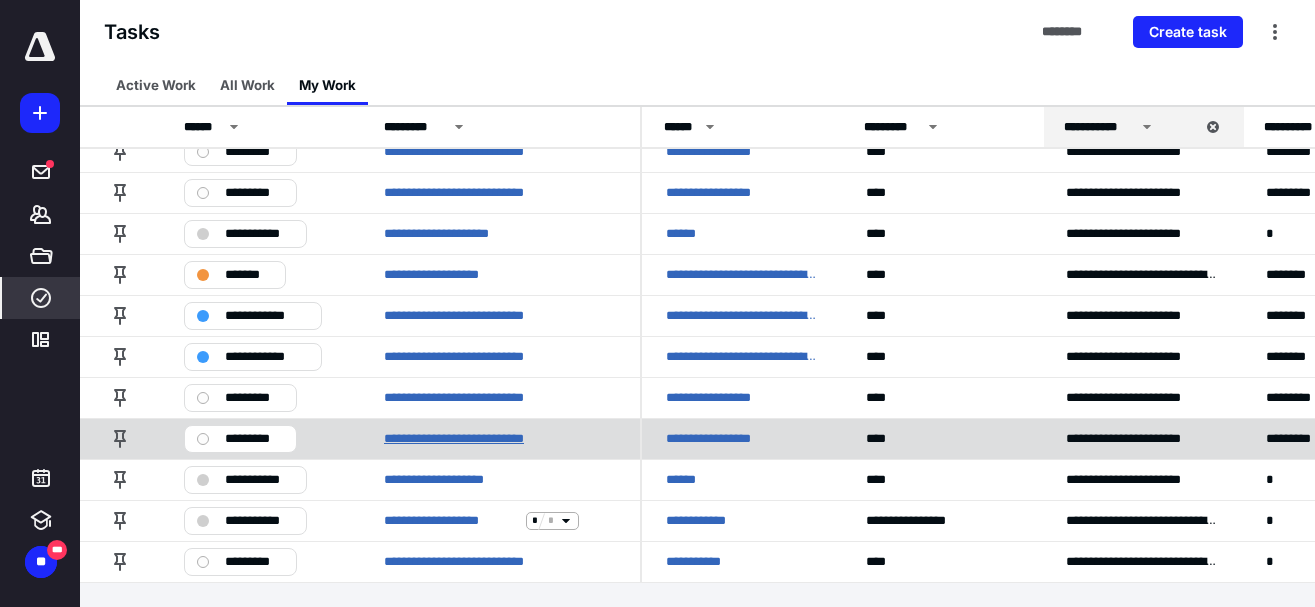 click on "**********" at bounding box center [475, 439] 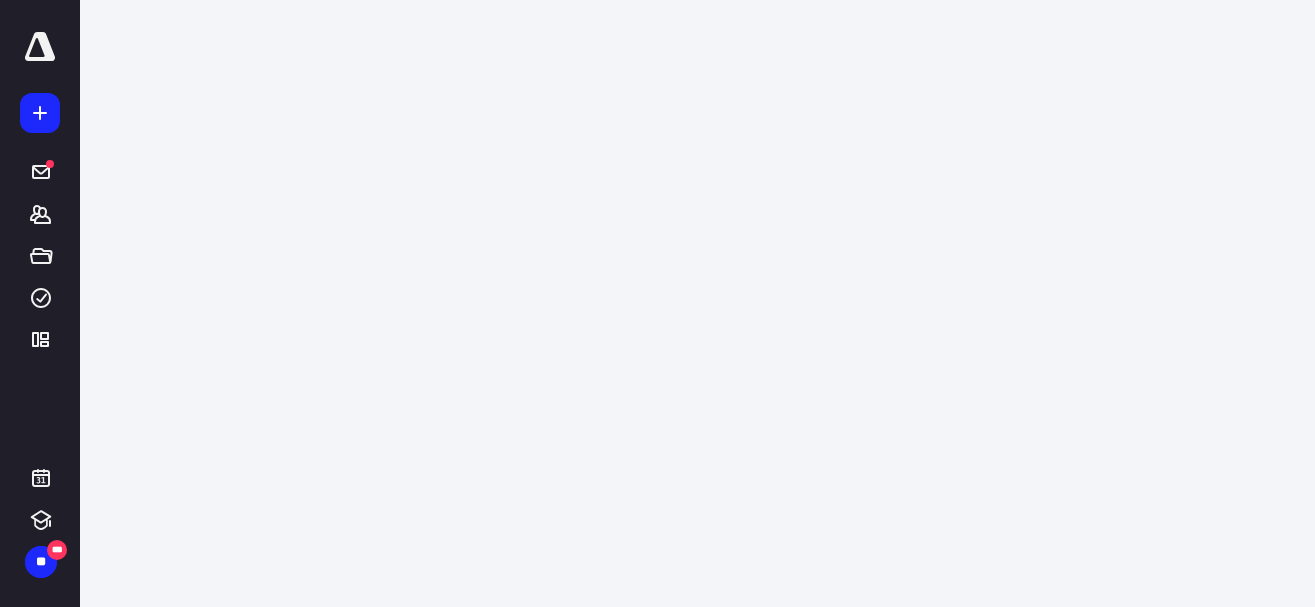 scroll, scrollTop: 0, scrollLeft: 0, axis: both 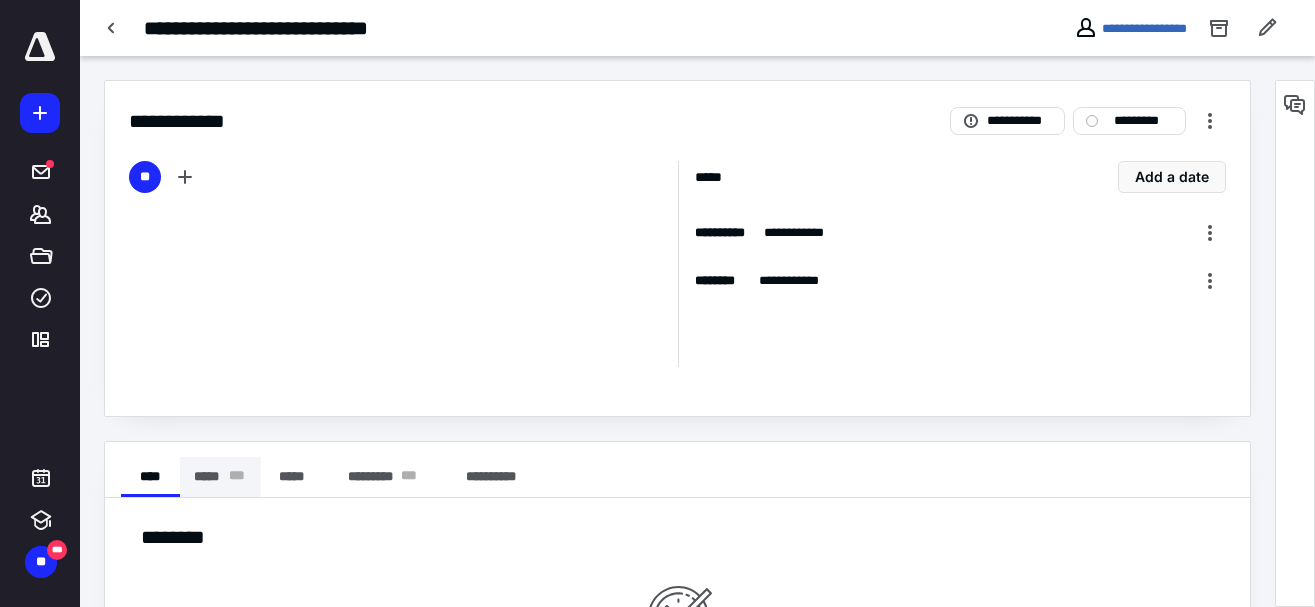 click on "* * *" at bounding box center (236, 477) 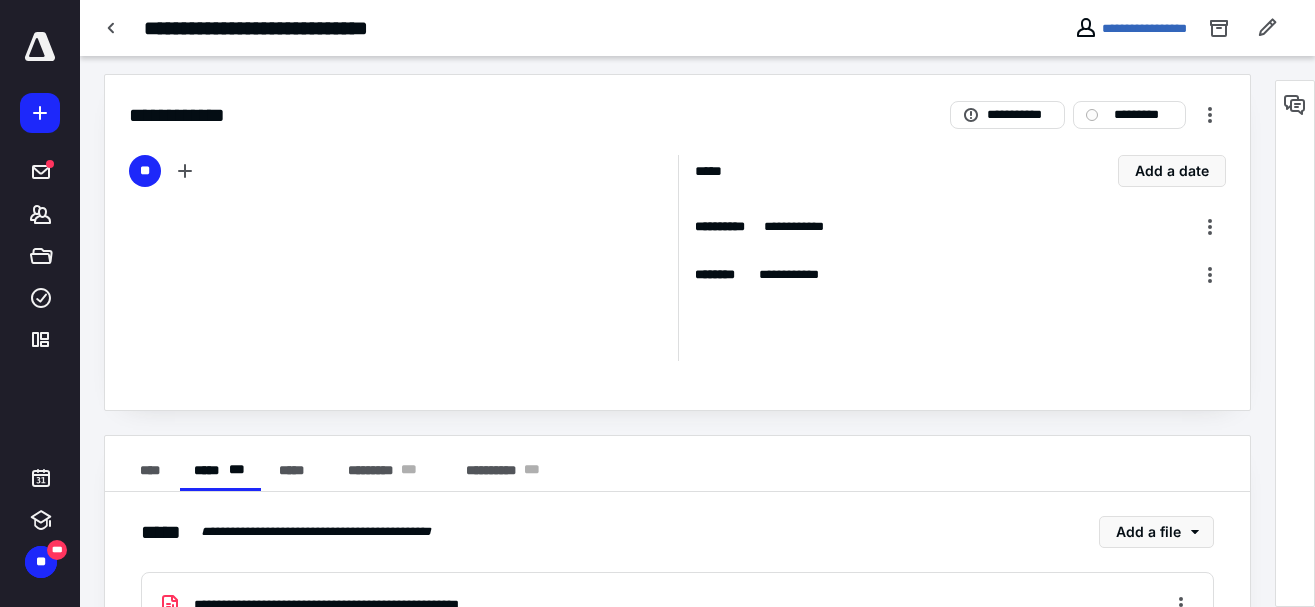 scroll, scrollTop: 0, scrollLeft: 0, axis: both 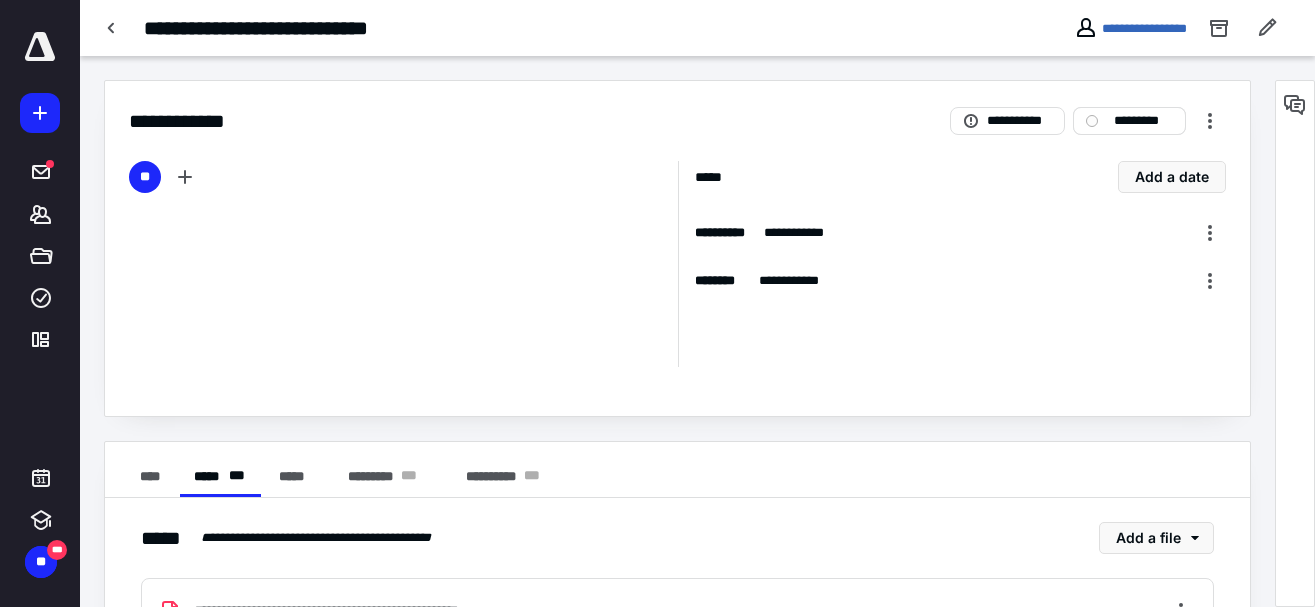 click on "*********" at bounding box center [1129, 121] 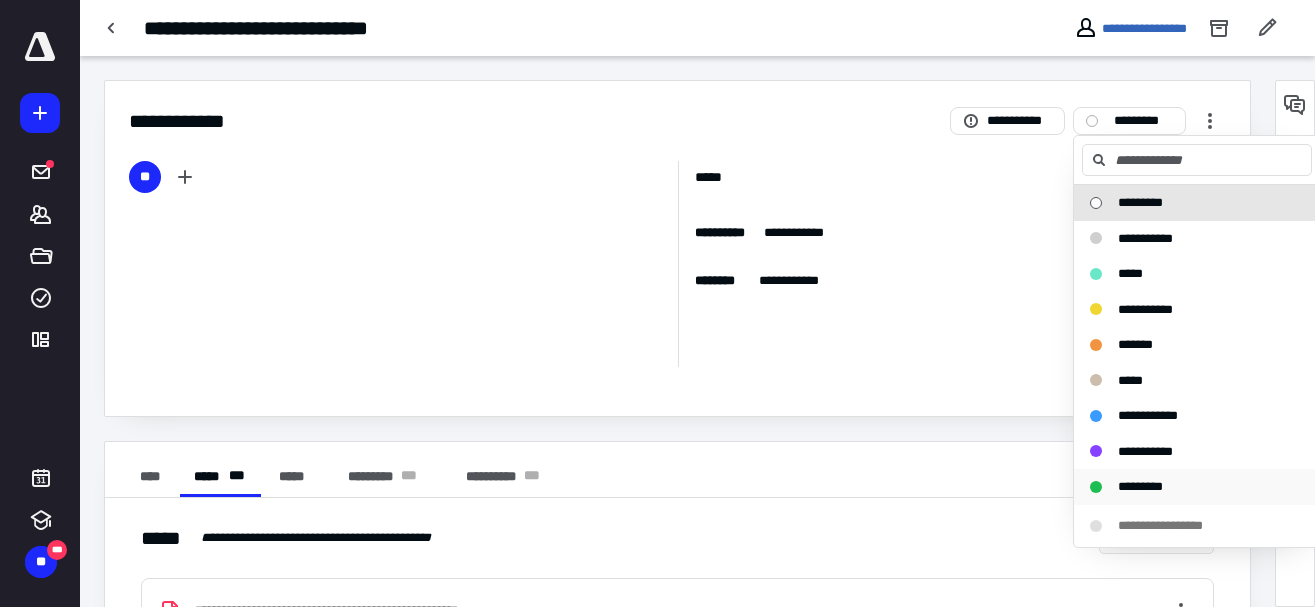 click on "*********" at bounding box center (1140, 486) 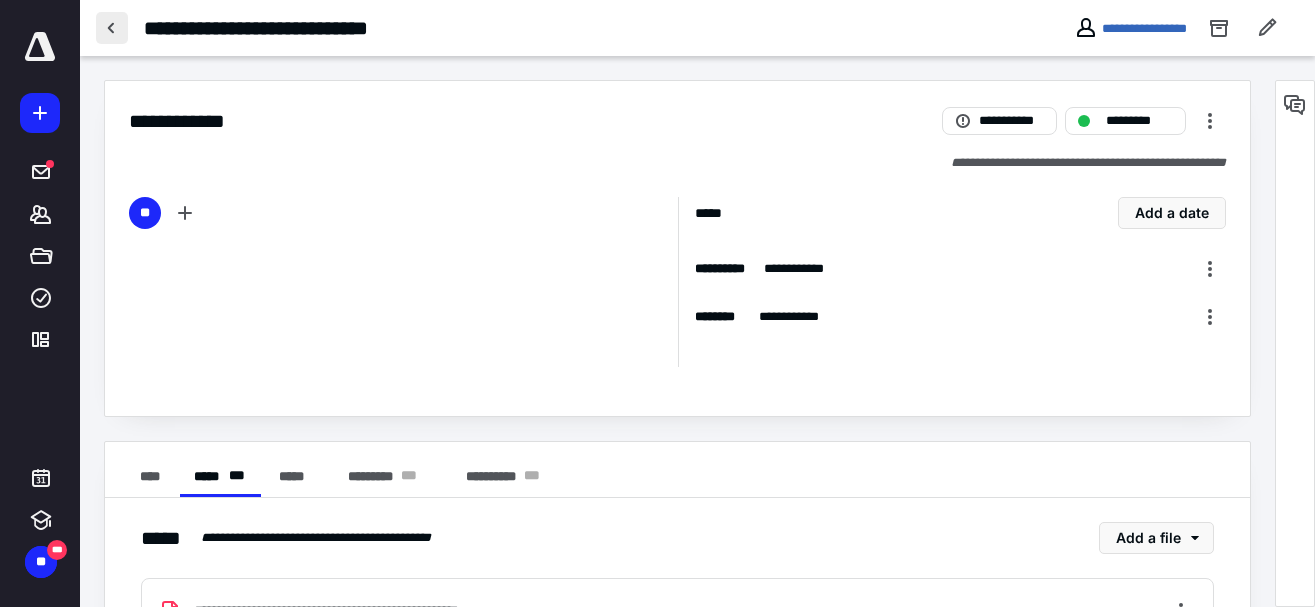 click at bounding box center [112, 28] 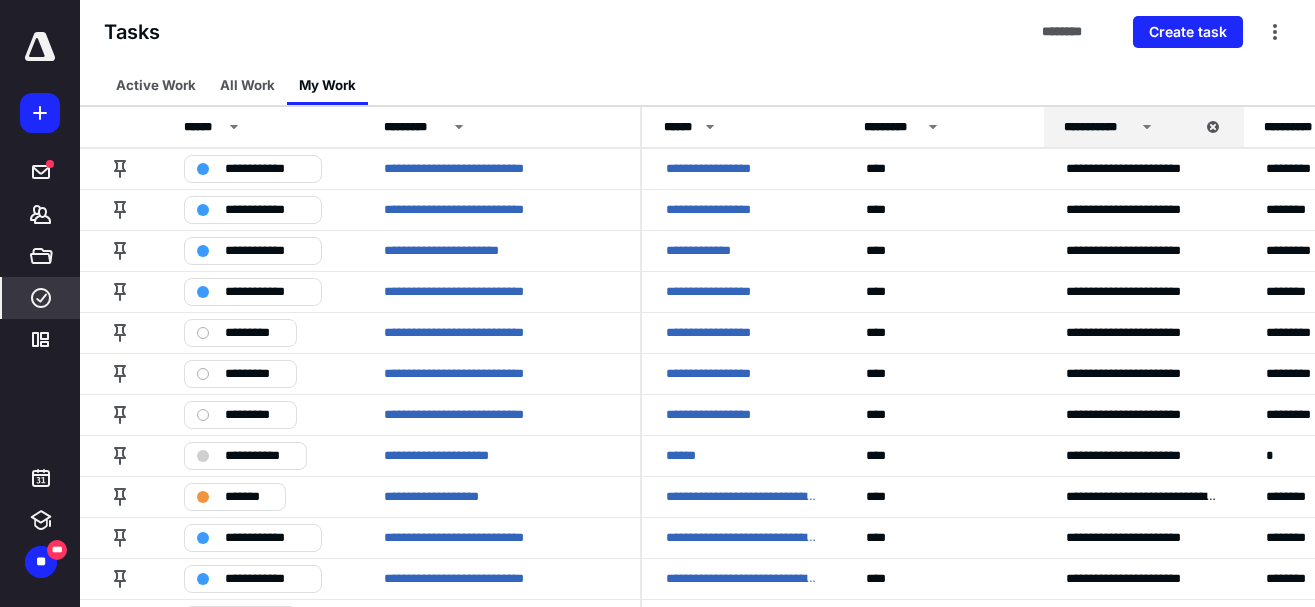 scroll, scrollTop: 181, scrollLeft: 0, axis: vertical 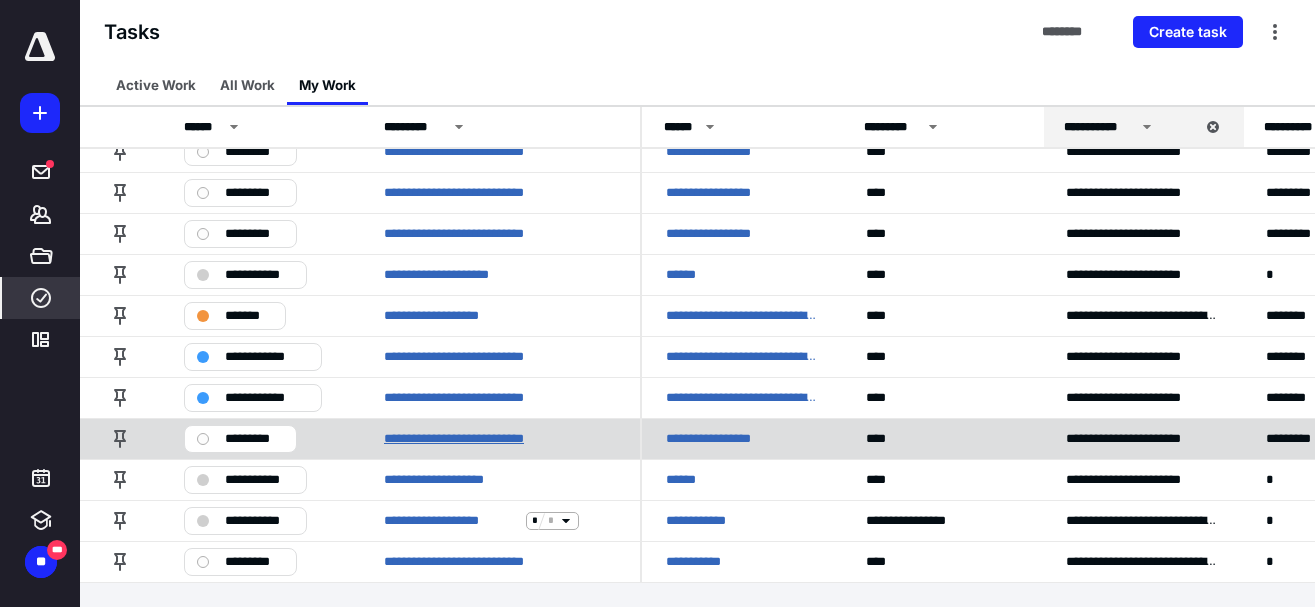 click on "**********" at bounding box center [472, 439] 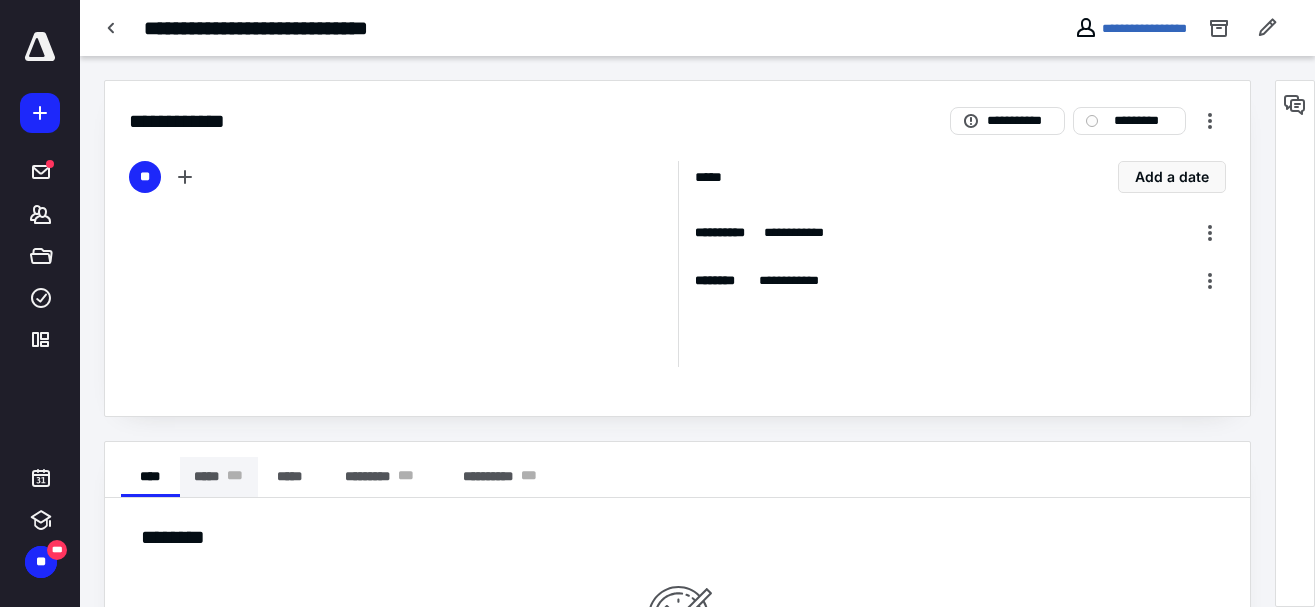 click on "***** * * *" at bounding box center (219, 477) 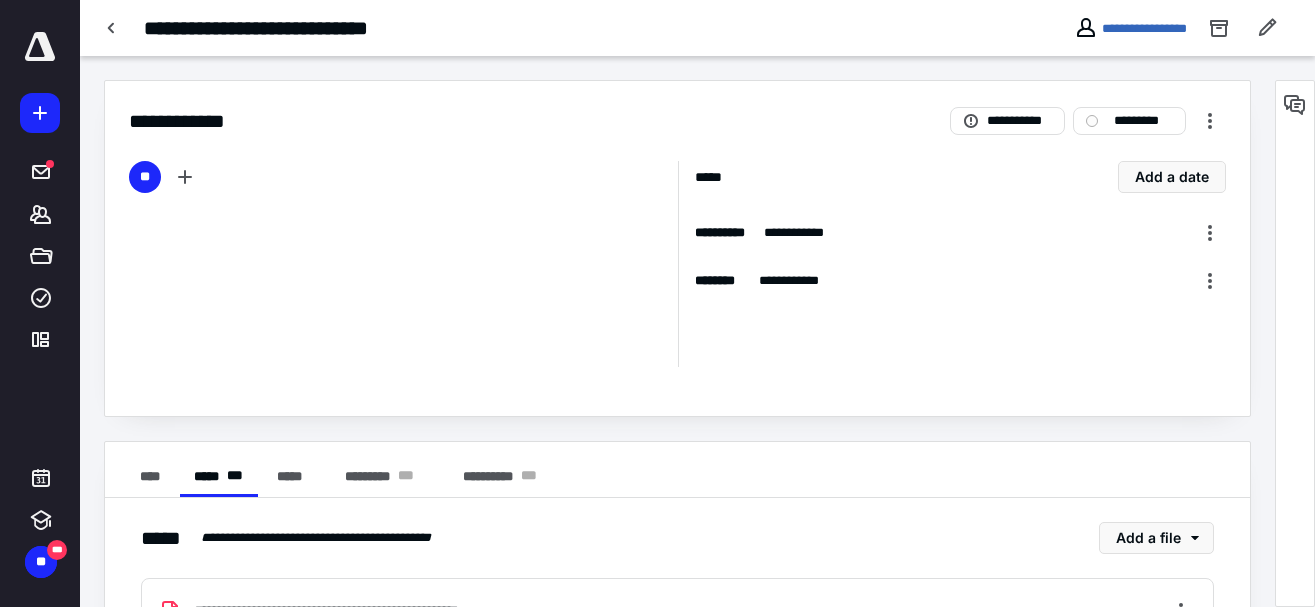 scroll, scrollTop: 86, scrollLeft: 0, axis: vertical 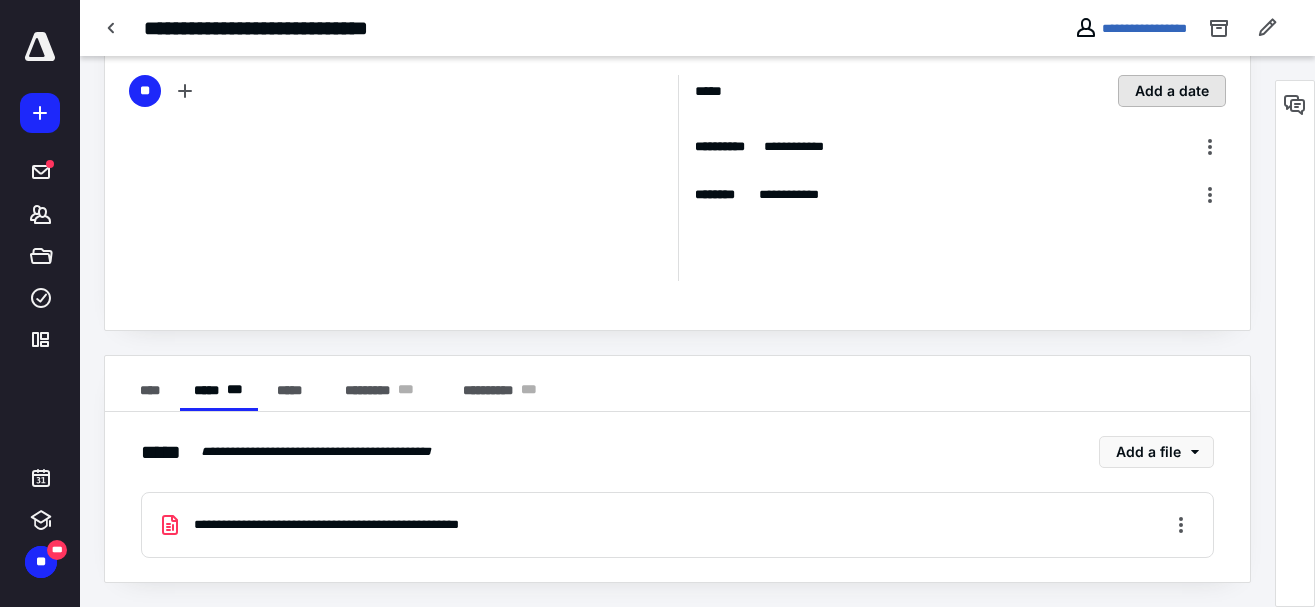 click on "Add a date" at bounding box center (1172, 91) 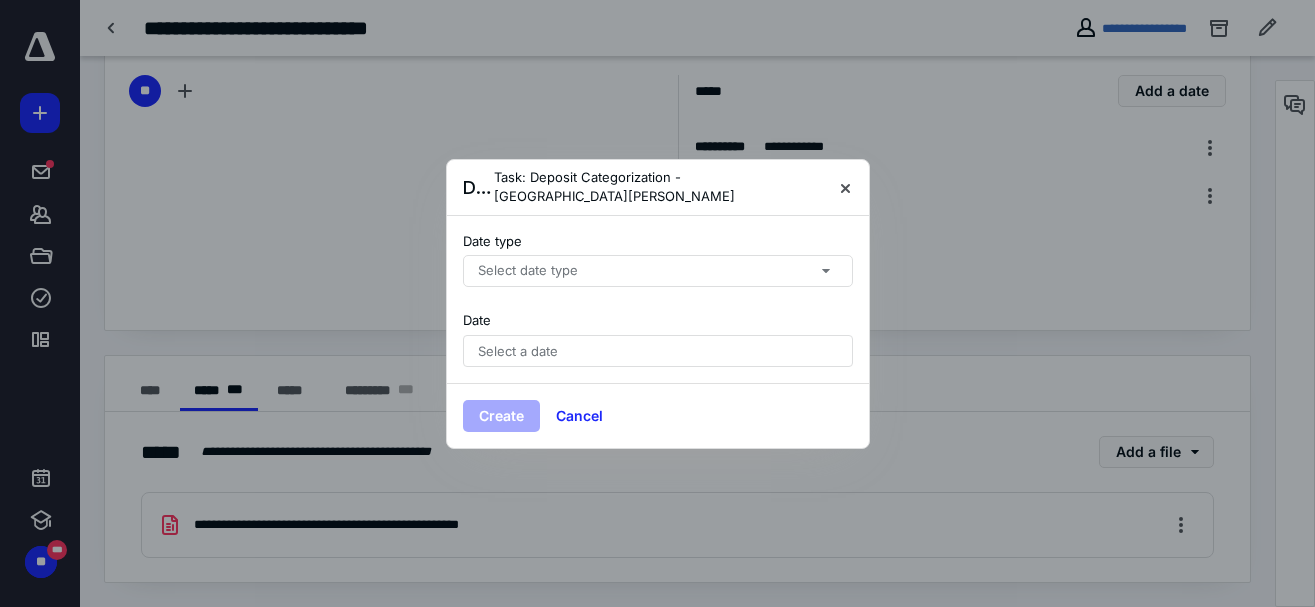 click at bounding box center (657, 303) 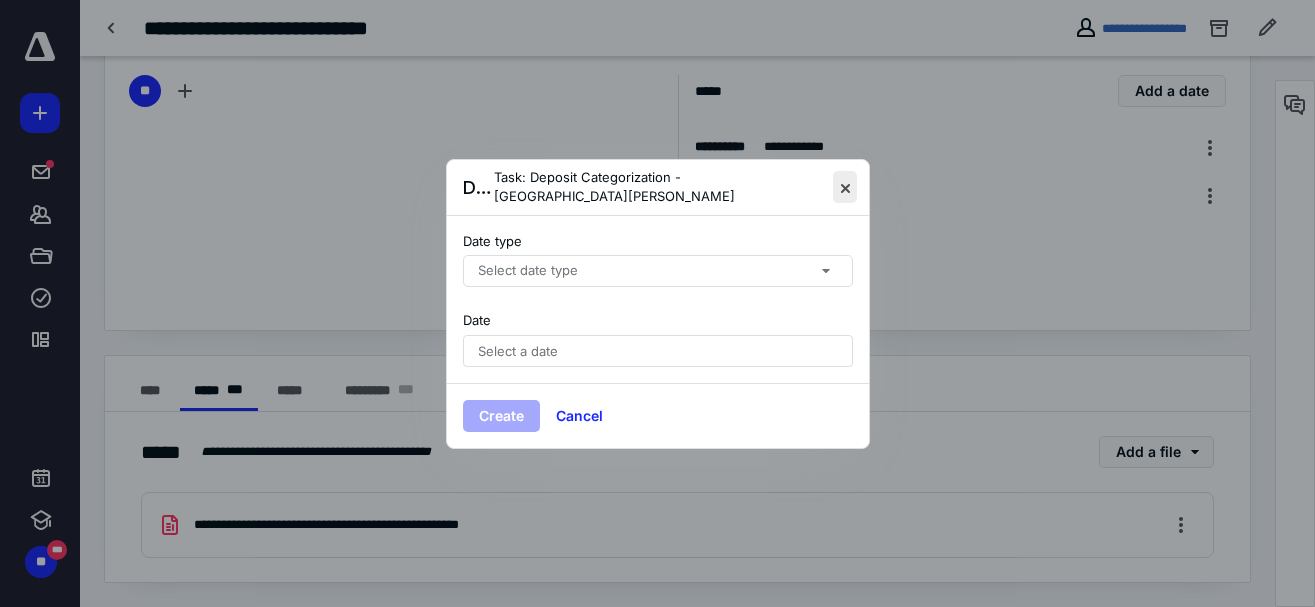 click at bounding box center [845, 187] 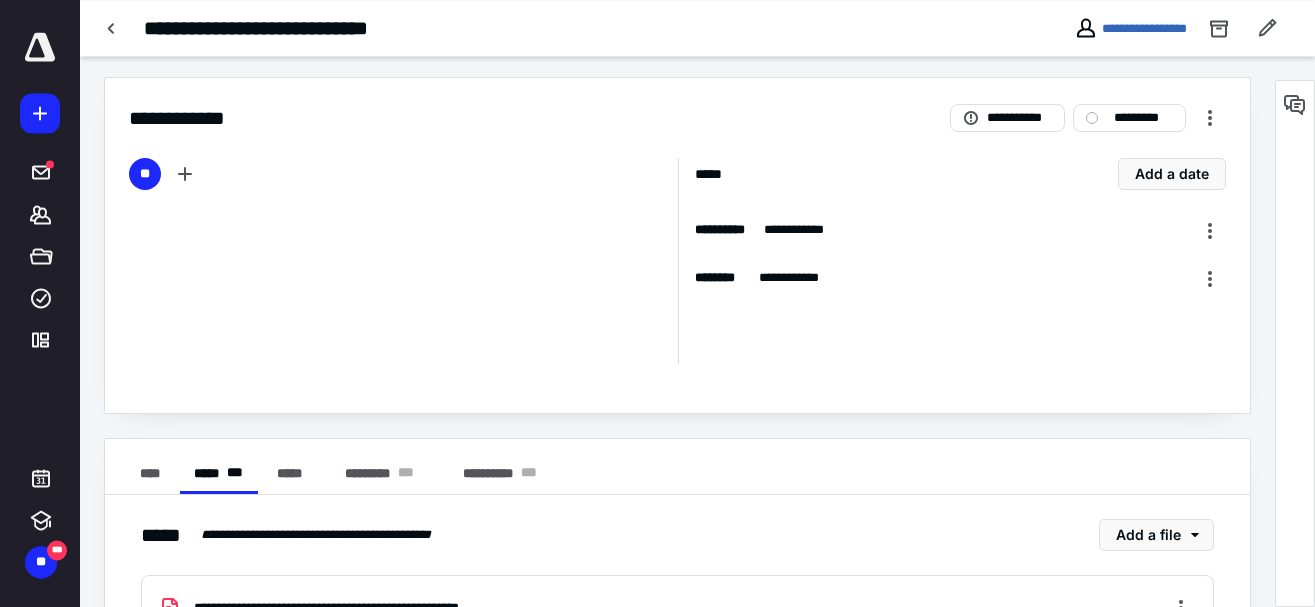 scroll, scrollTop: 0, scrollLeft: 0, axis: both 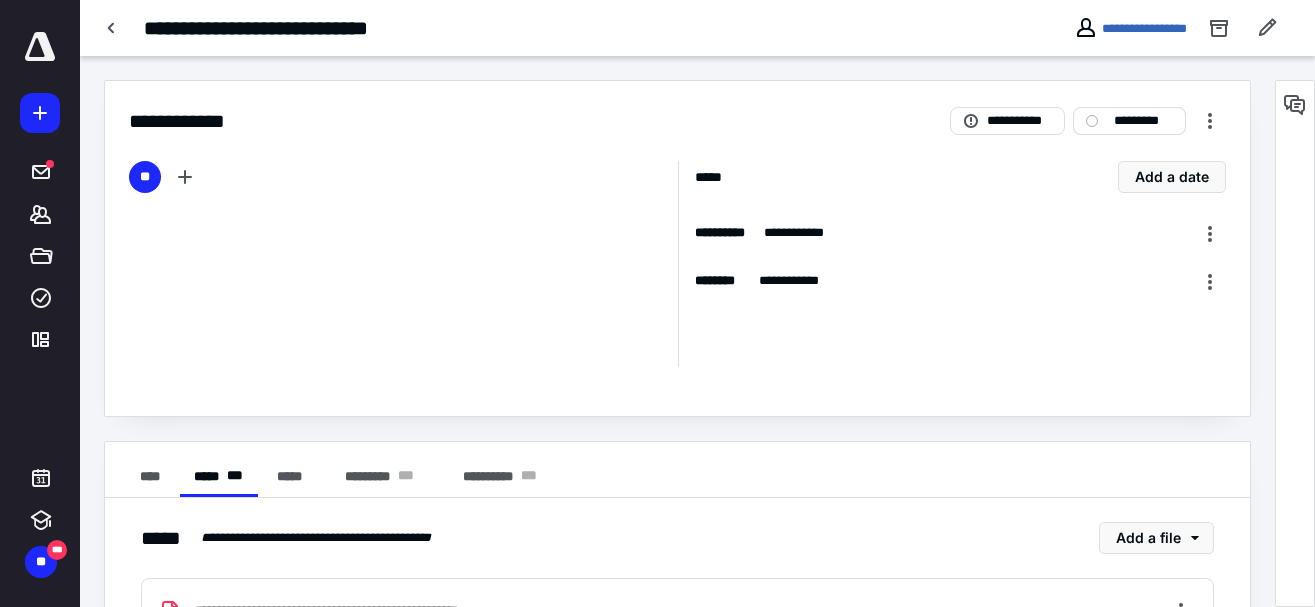 click on "*********" at bounding box center [1143, 121] 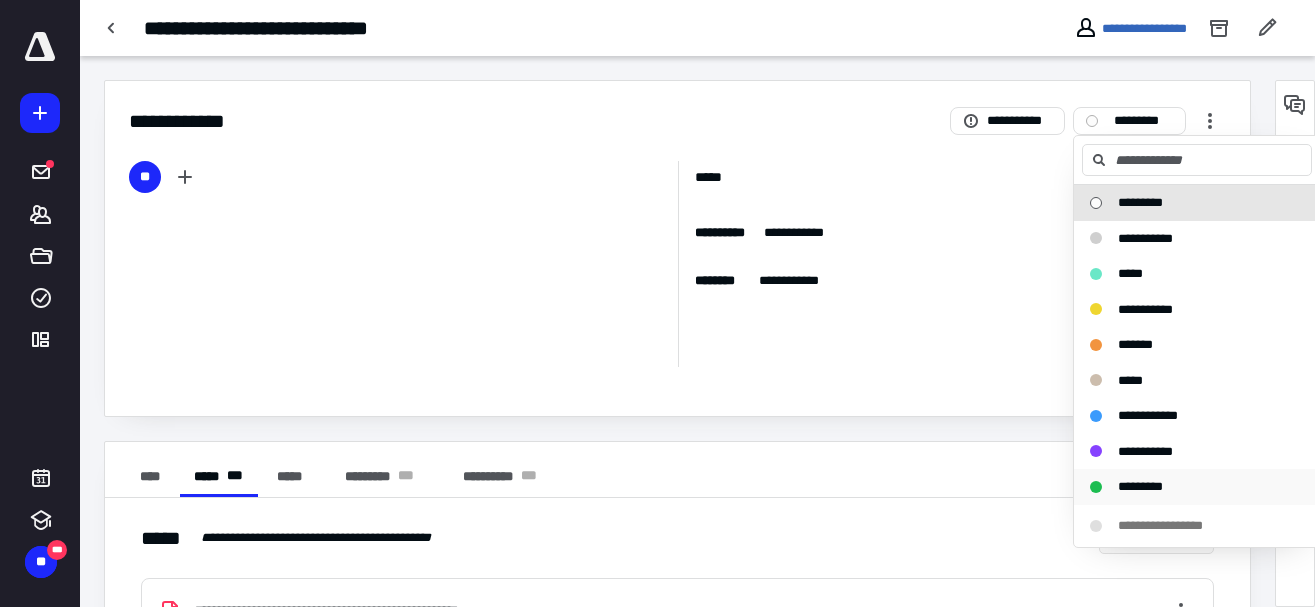 click on "*********" at bounding box center [1185, 487] 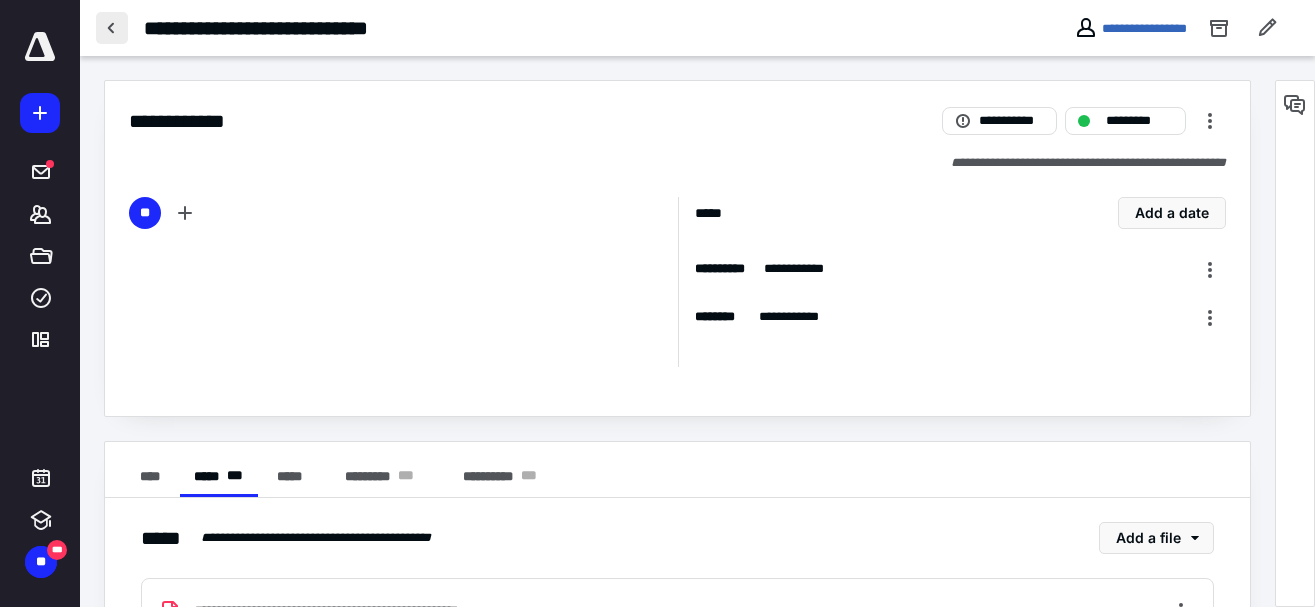 click at bounding box center [112, 28] 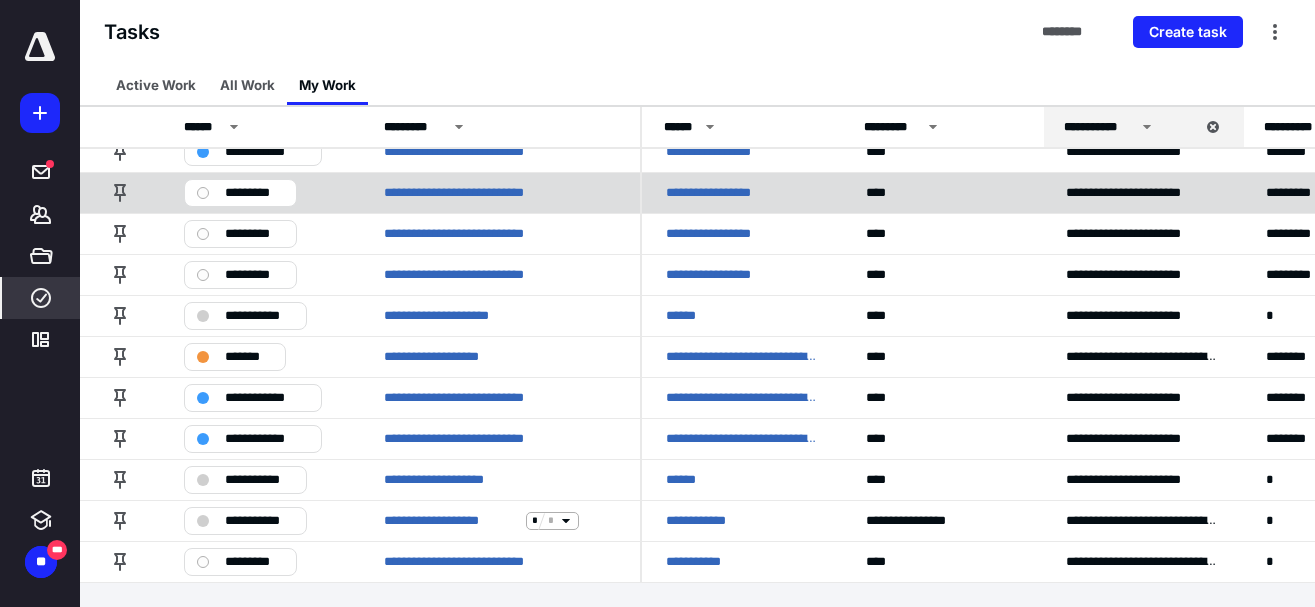scroll, scrollTop: 0, scrollLeft: 0, axis: both 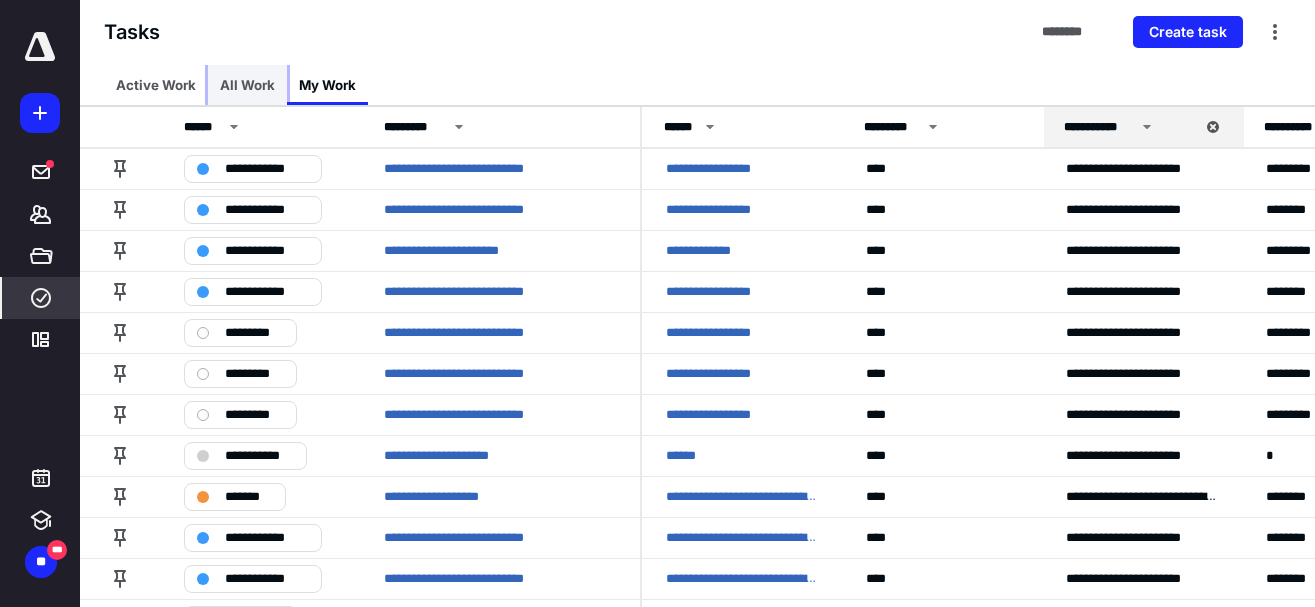 click on "All Work" at bounding box center [247, 85] 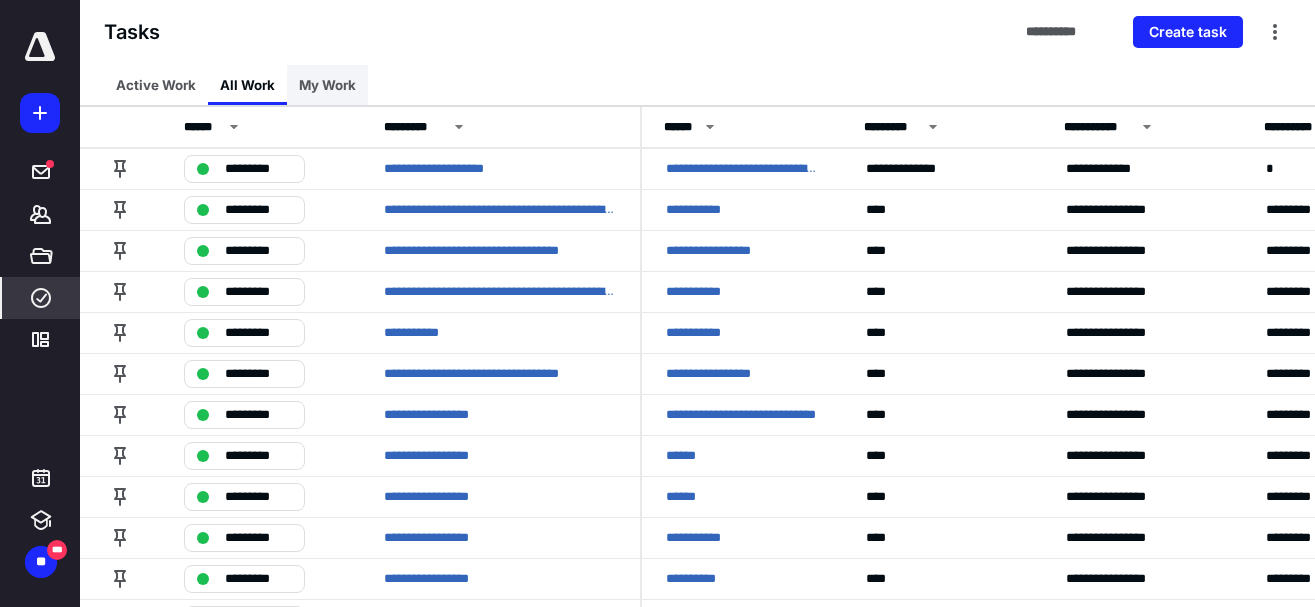 click on "My Work" at bounding box center [327, 85] 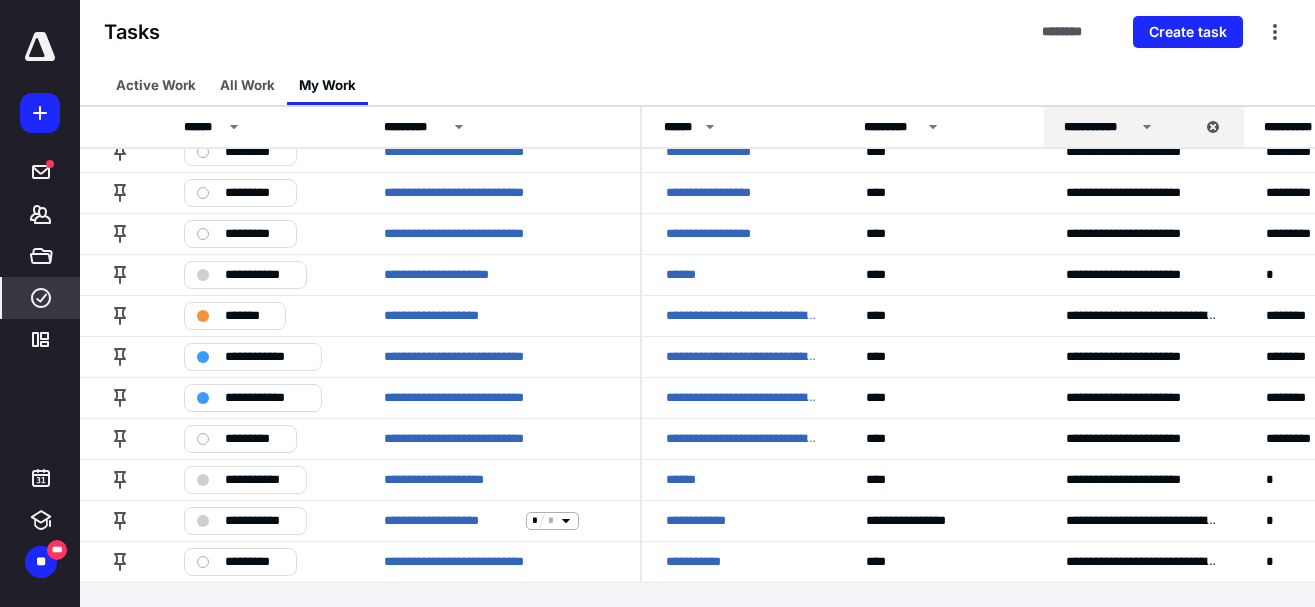 scroll, scrollTop: 0, scrollLeft: 0, axis: both 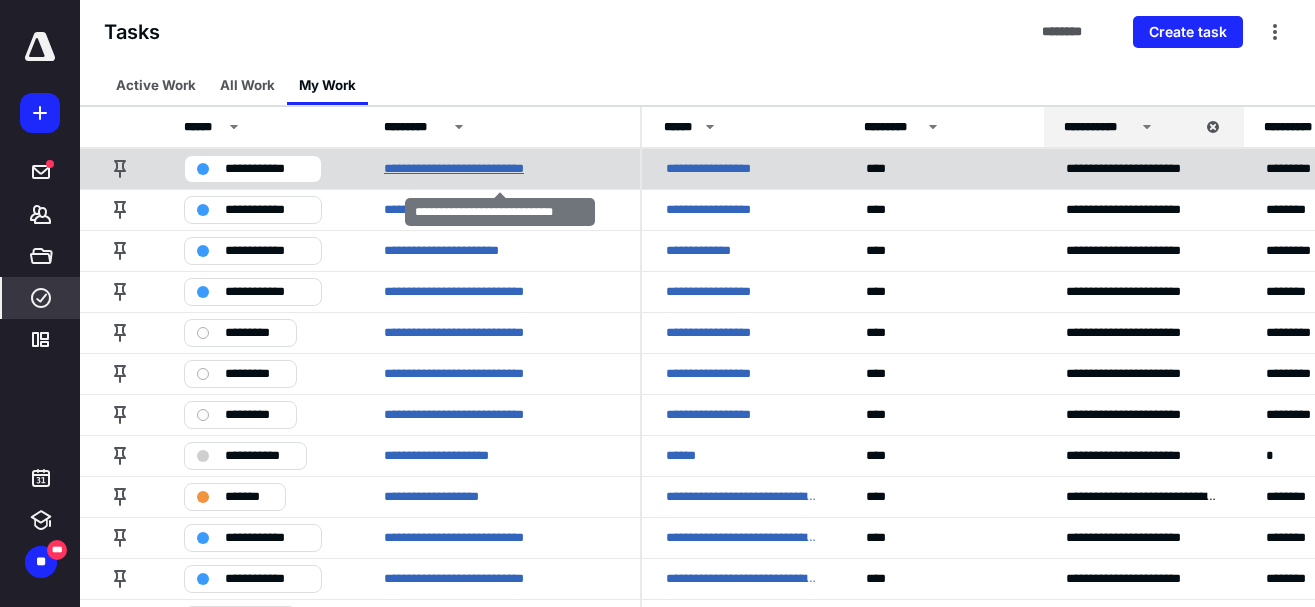 click on "**********" at bounding box center (475, 169) 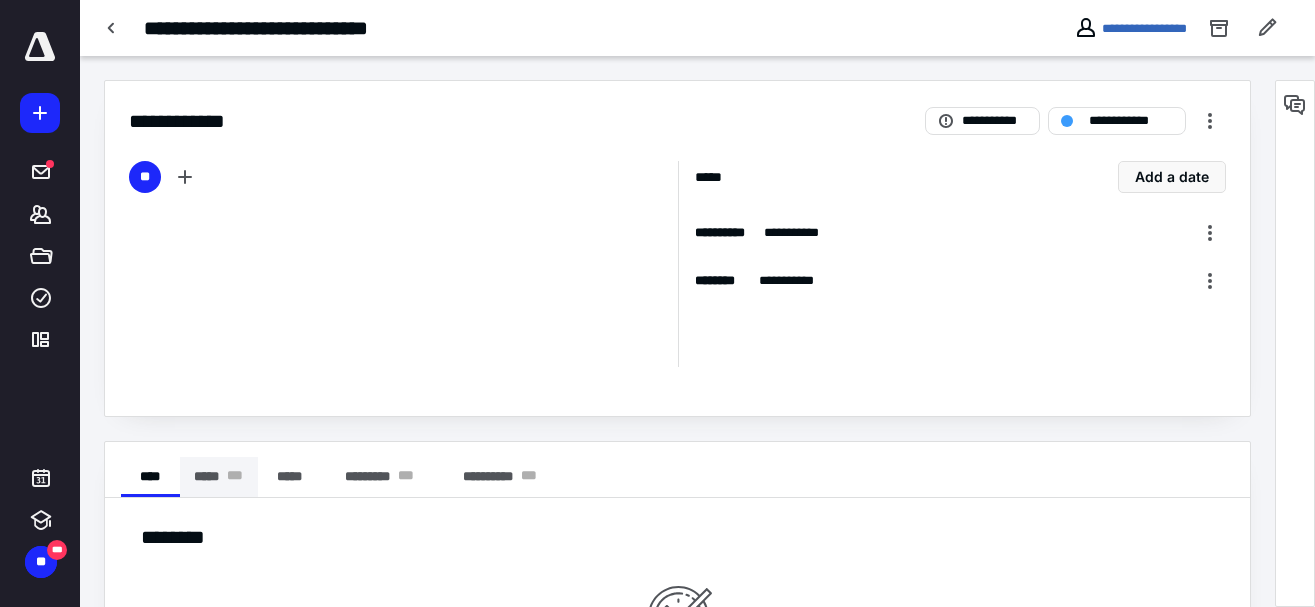 click on "***** * * *" at bounding box center (219, 477) 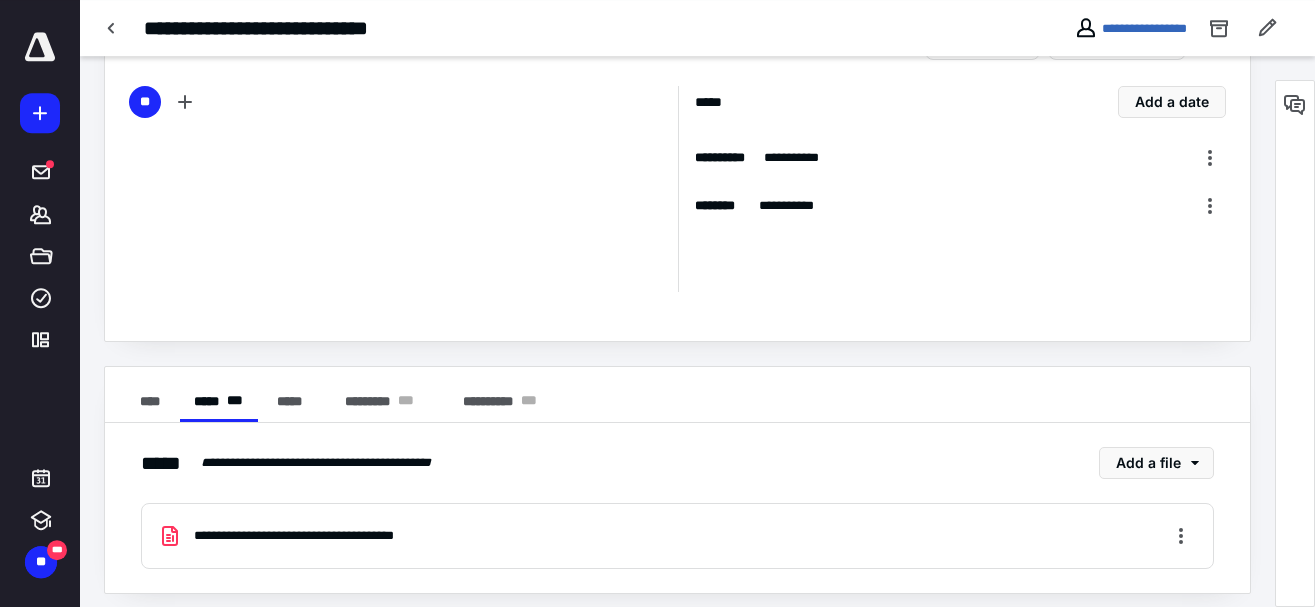 scroll, scrollTop: 86, scrollLeft: 0, axis: vertical 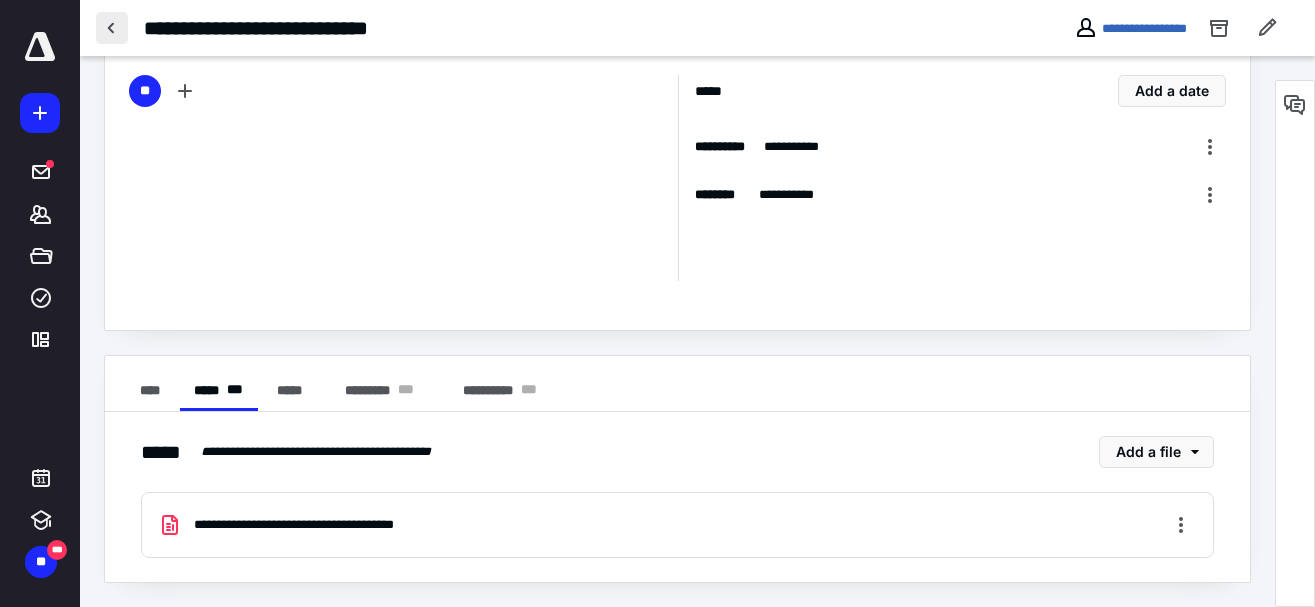 click at bounding box center (112, 28) 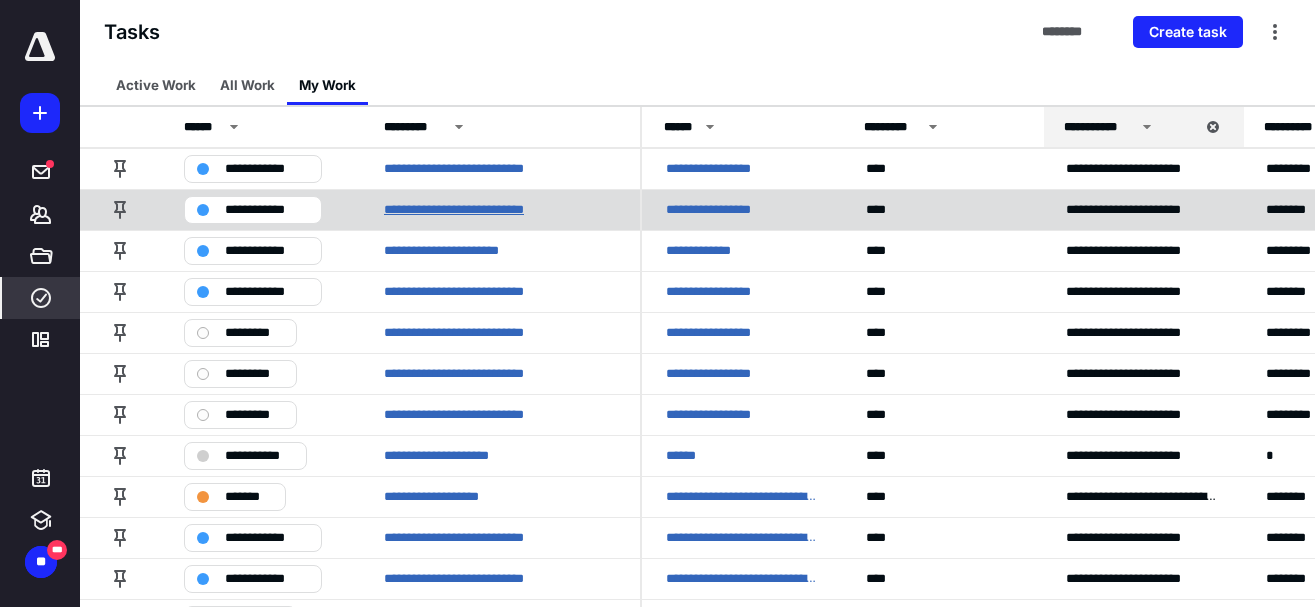 click on "**********" at bounding box center [475, 210] 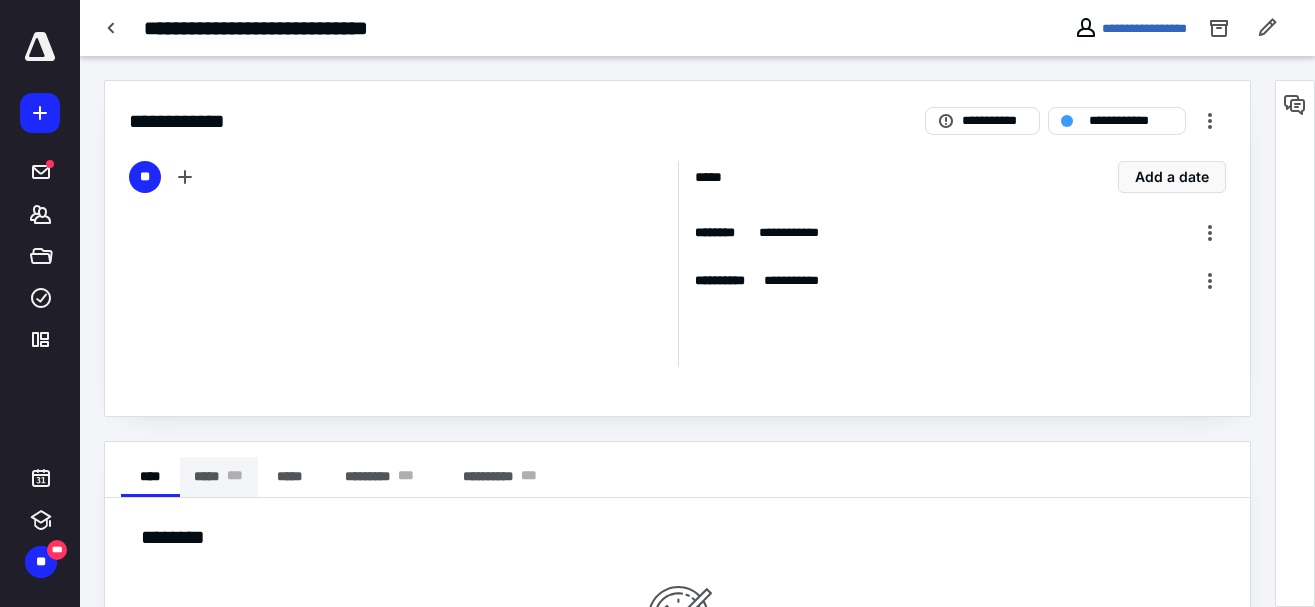 click on "***** * * *" at bounding box center [219, 477] 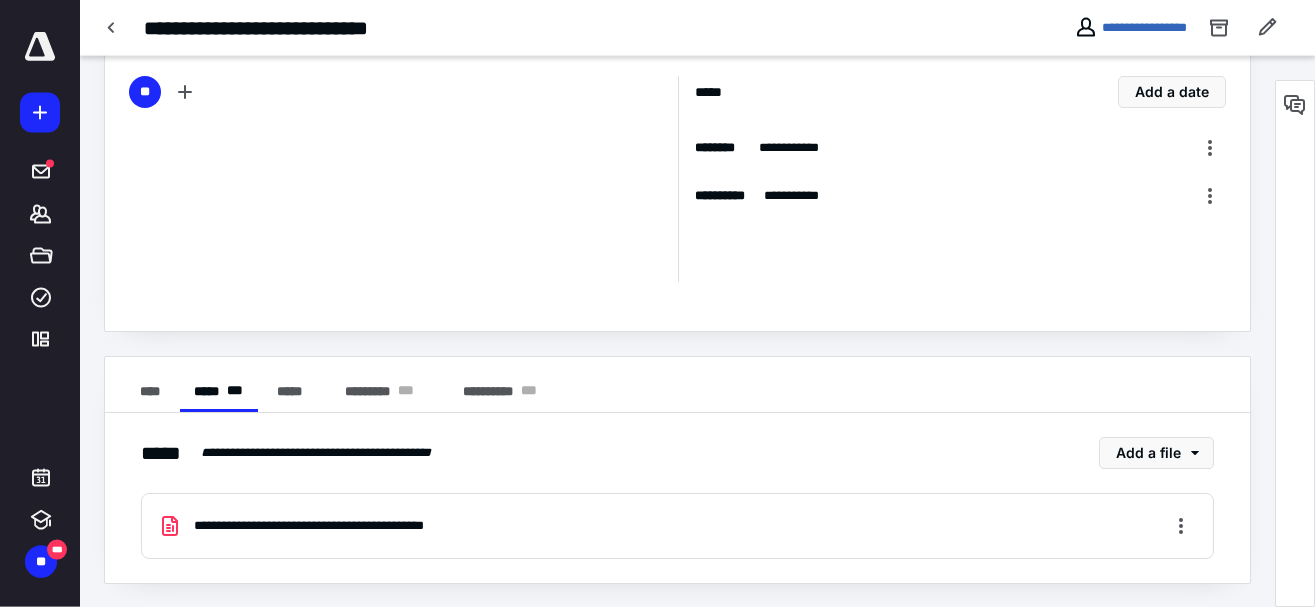 scroll, scrollTop: 86, scrollLeft: 0, axis: vertical 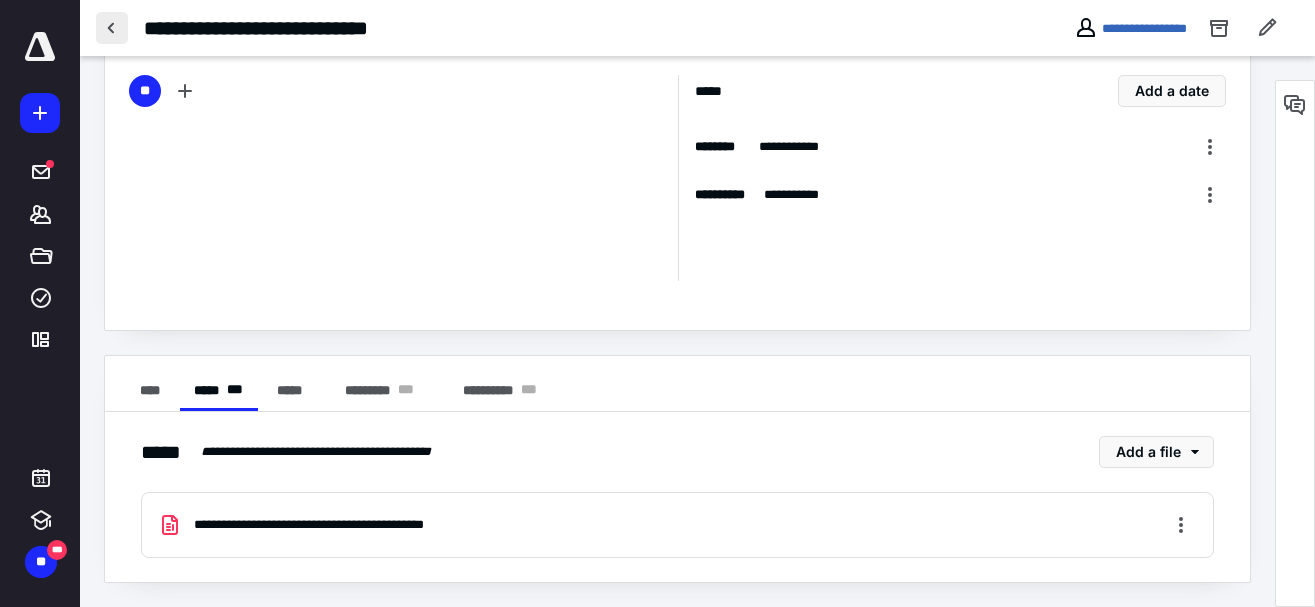 click at bounding box center (112, 28) 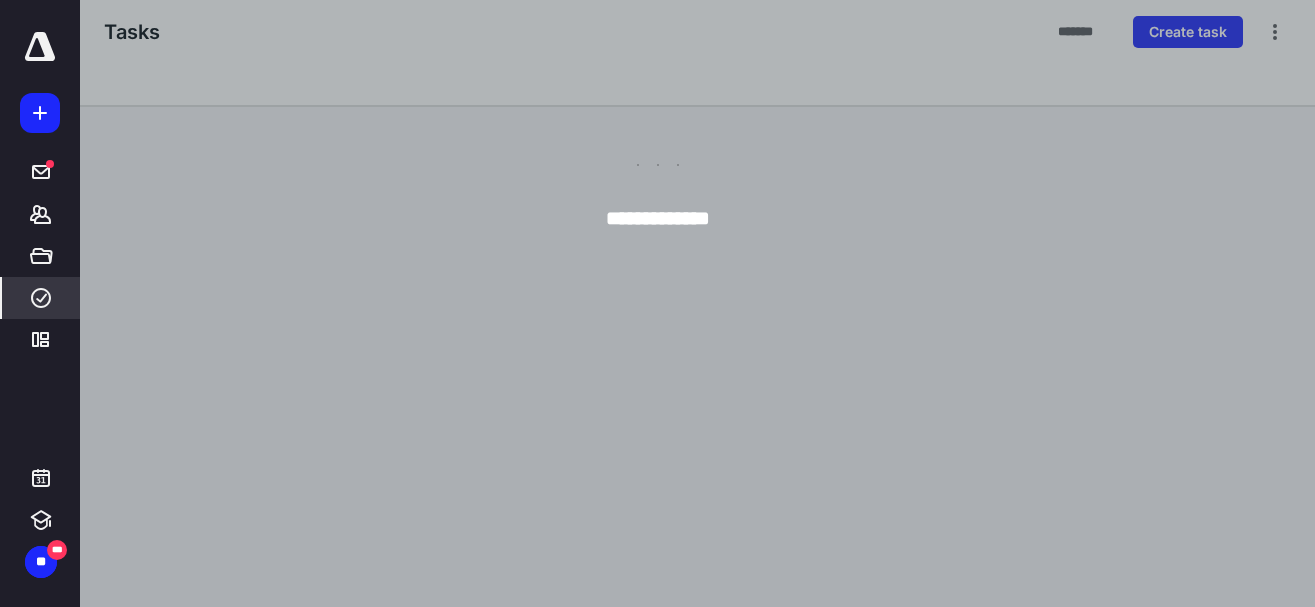 scroll, scrollTop: 0, scrollLeft: 0, axis: both 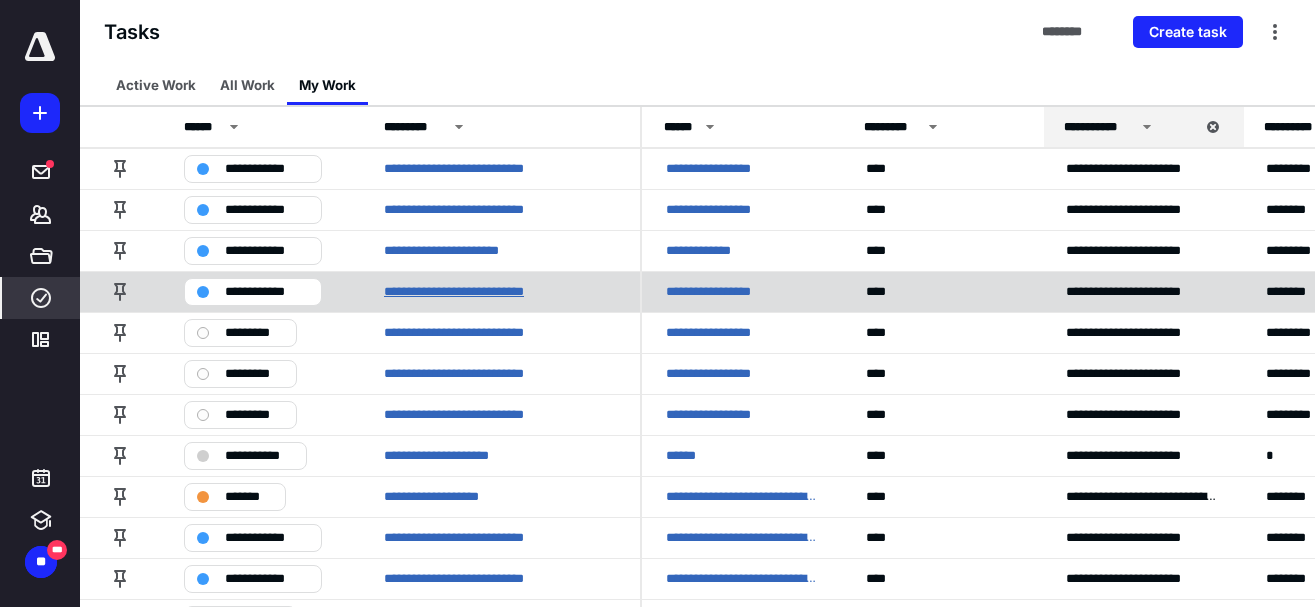 click on "**********" at bounding box center (472, 292) 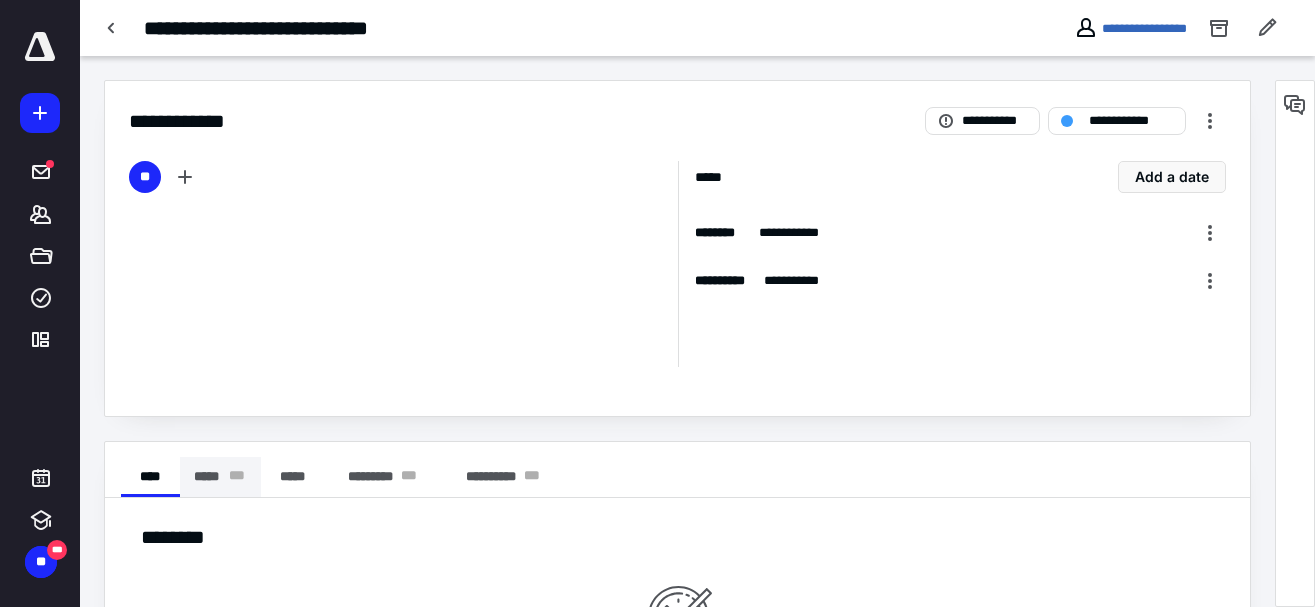 click on "* * *" at bounding box center (236, 477) 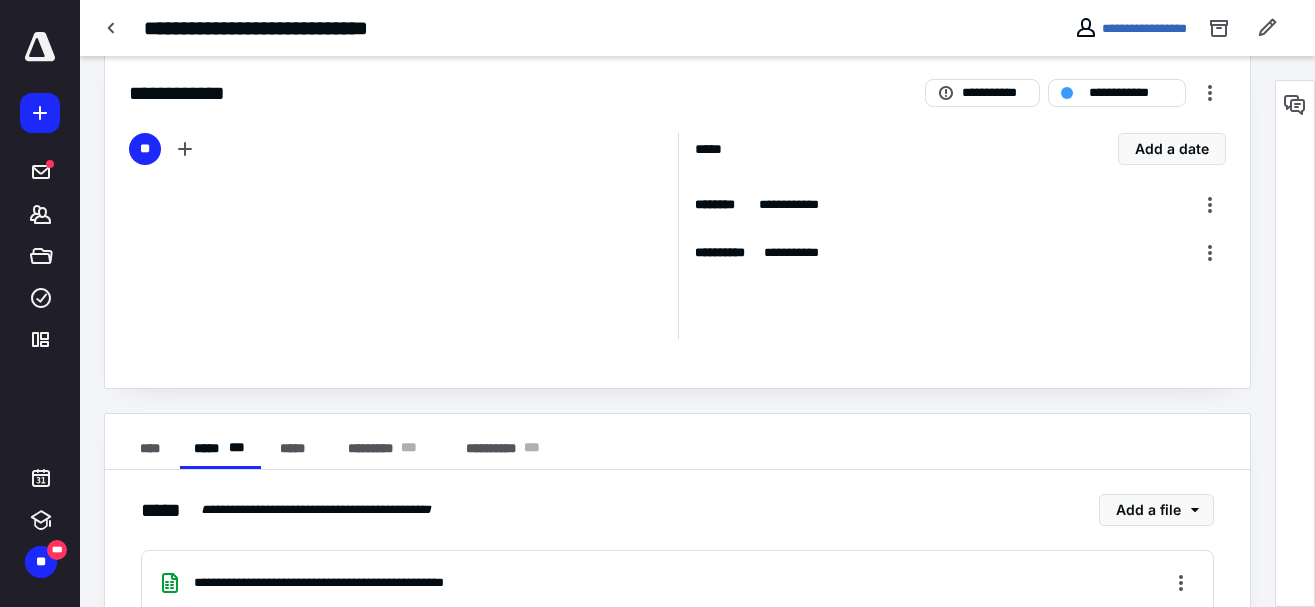 scroll, scrollTop: 250, scrollLeft: 0, axis: vertical 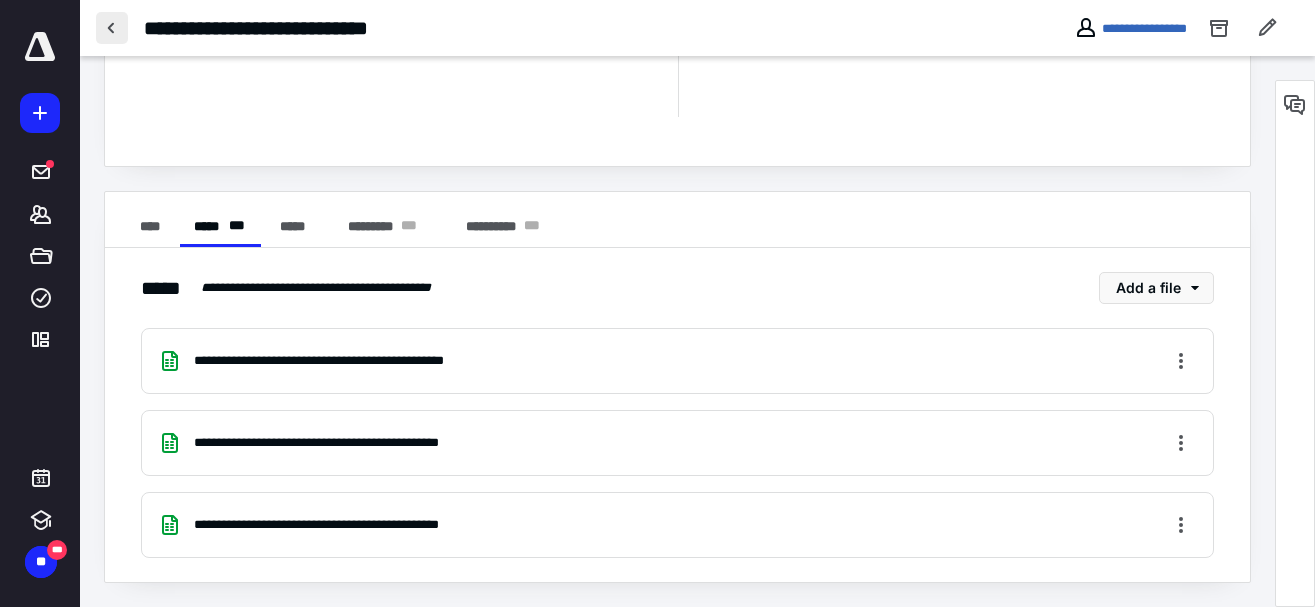 click at bounding box center (112, 28) 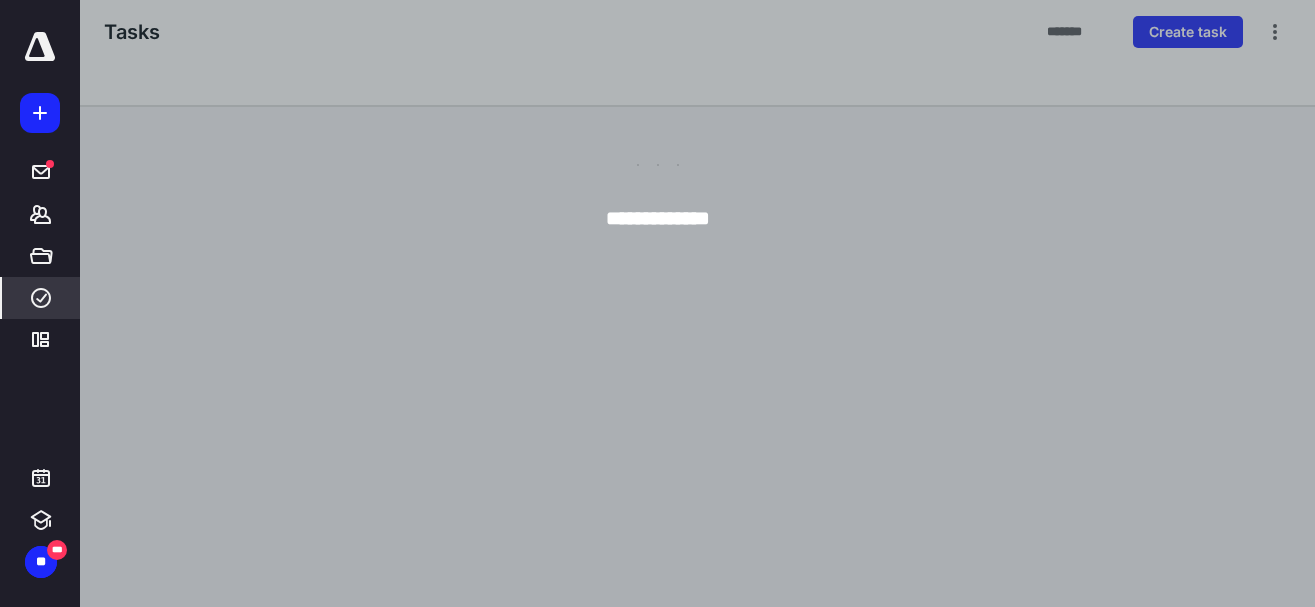 scroll, scrollTop: 0, scrollLeft: 0, axis: both 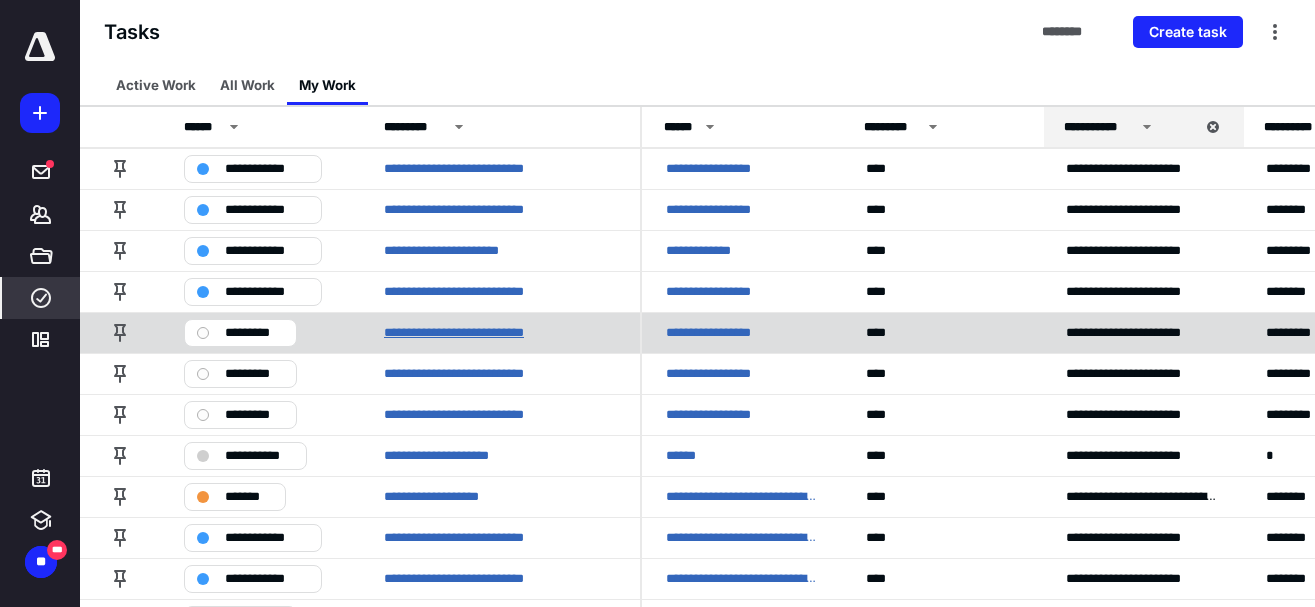 click on "**********" at bounding box center [472, 333] 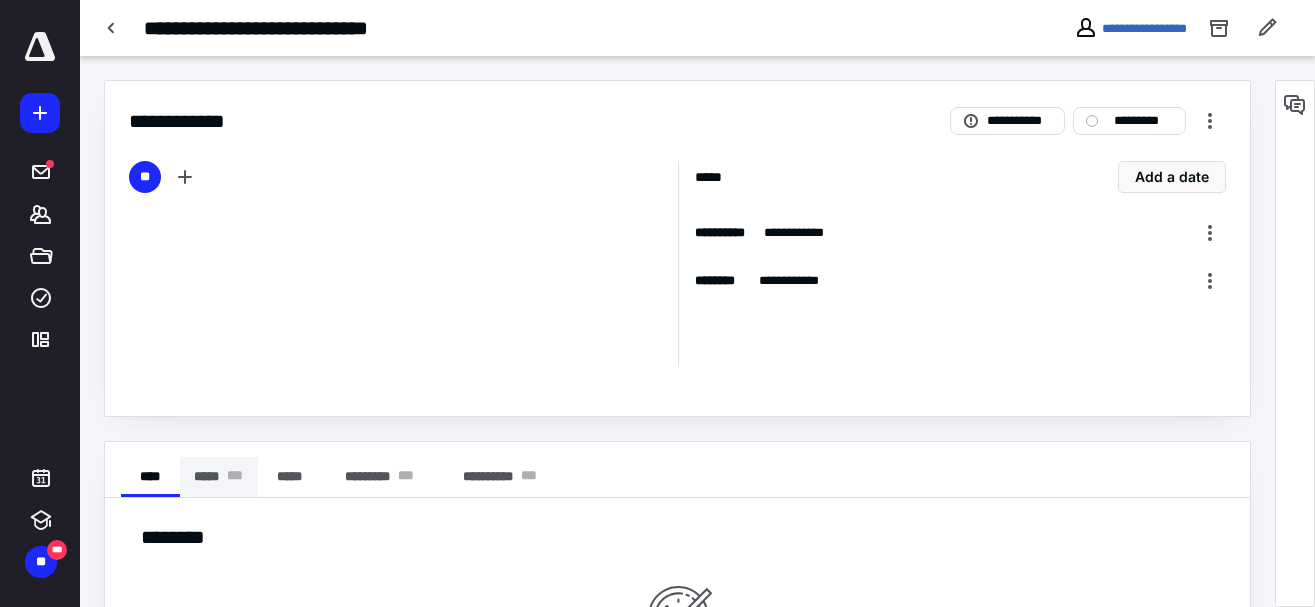 click on "***** * * *" at bounding box center [219, 477] 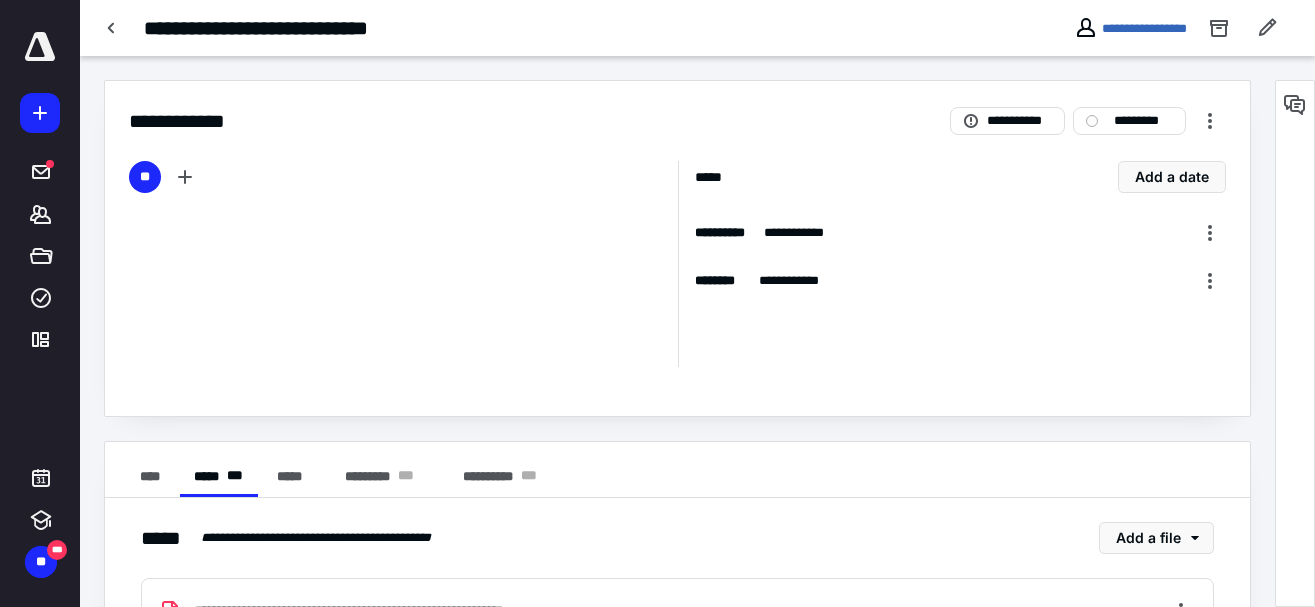 scroll, scrollTop: 86, scrollLeft: 0, axis: vertical 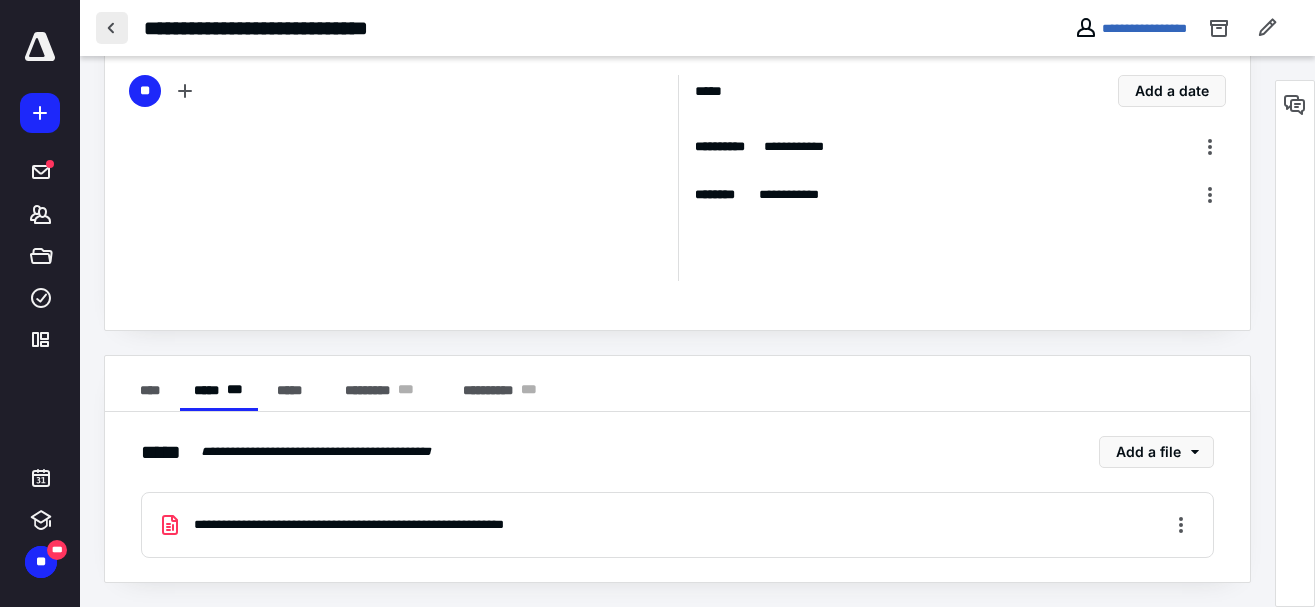 click at bounding box center [112, 28] 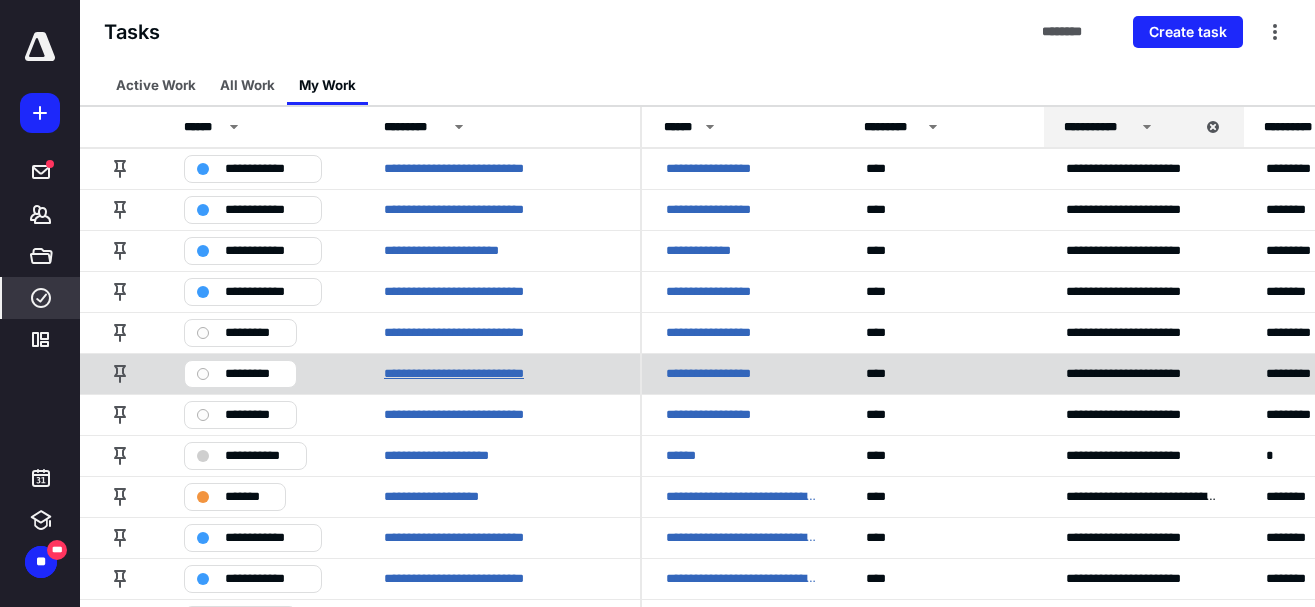 click on "**********" at bounding box center (475, 374) 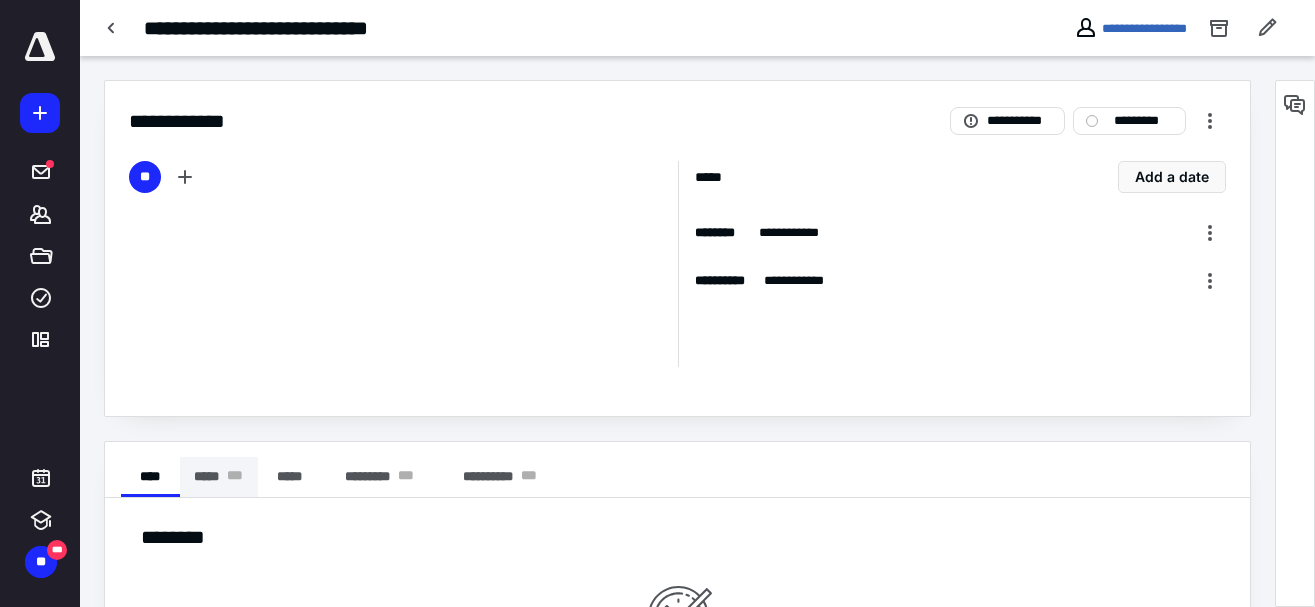 click on "***** * * *" at bounding box center [219, 477] 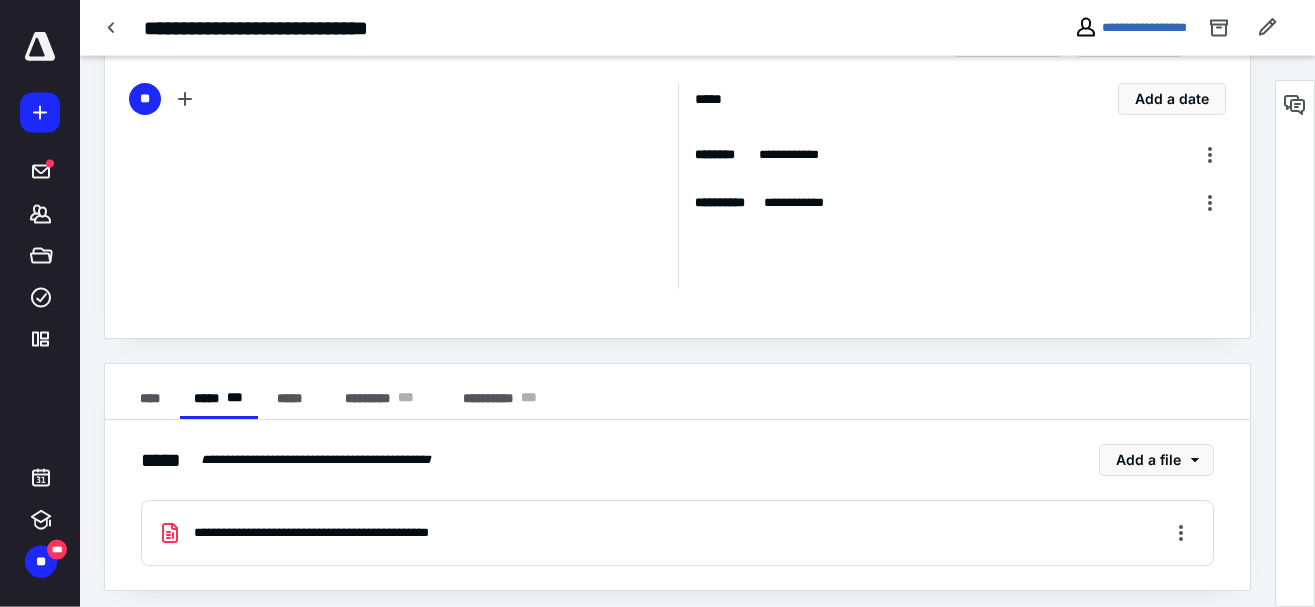 scroll, scrollTop: 86, scrollLeft: 0, axis: vertical 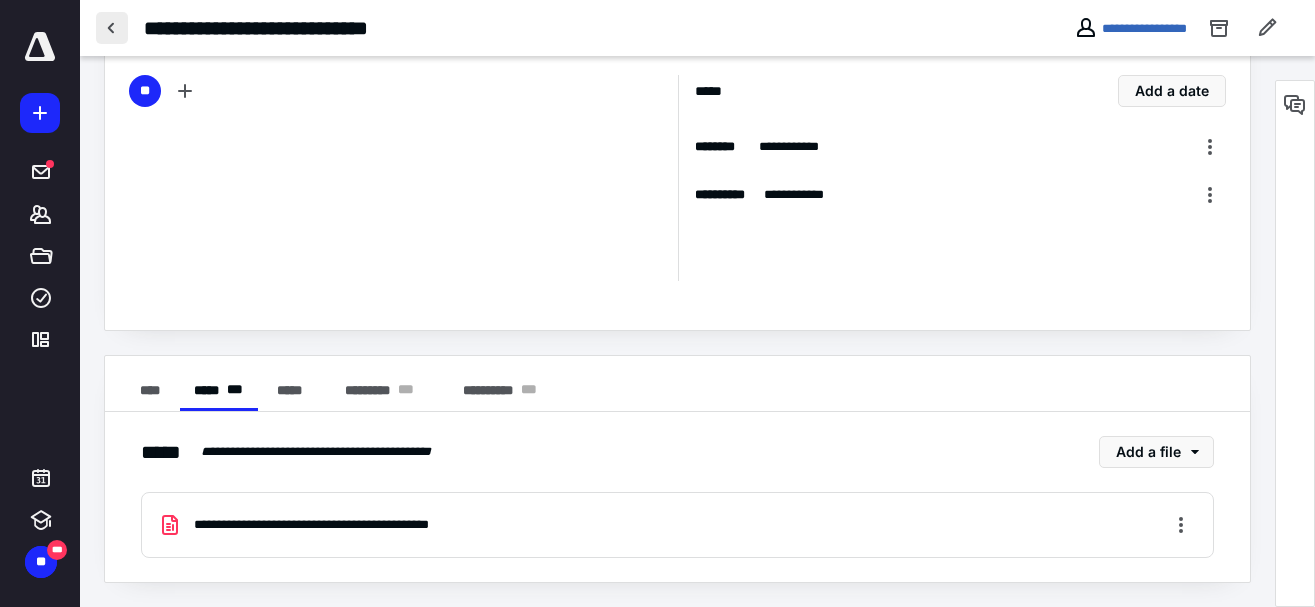 click at bounding box center [112, 28] 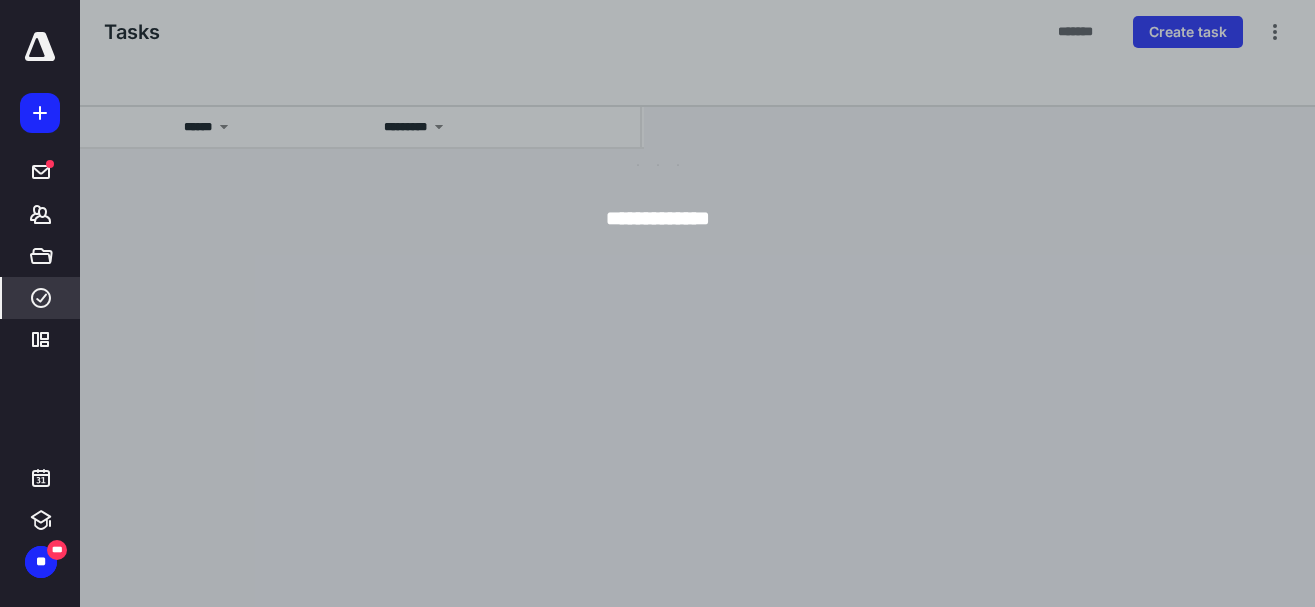 scroll, scrollTop: 0, scrollLeft: 0, axis: both 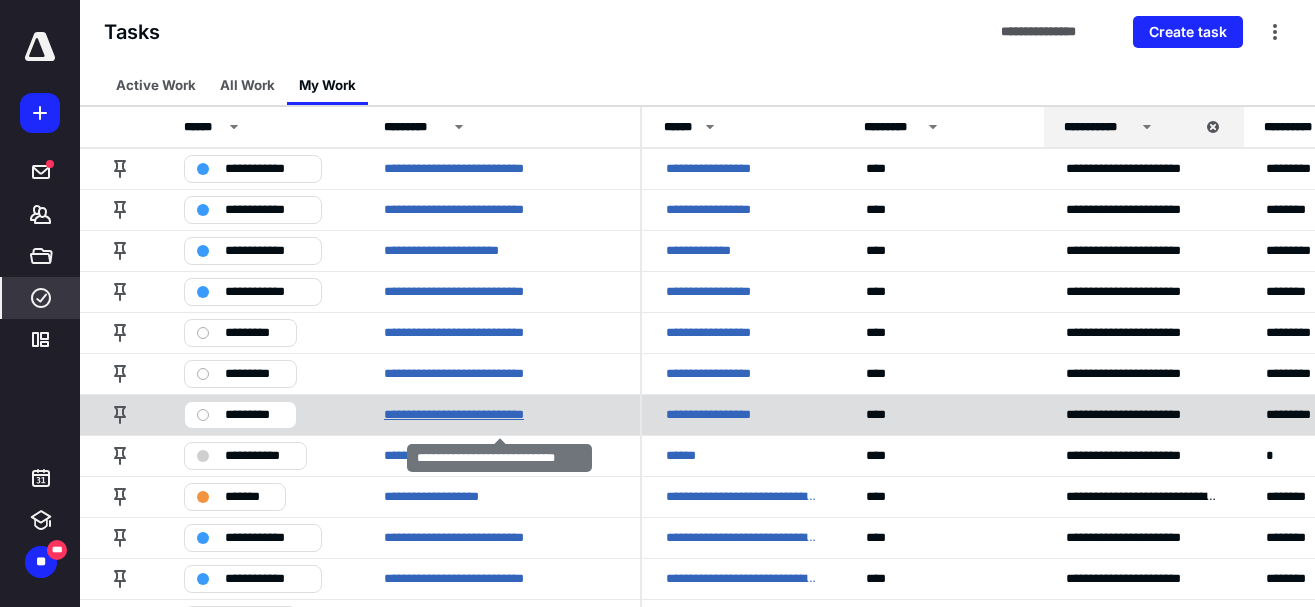 click on "**********" at bounding box center [472, 415] 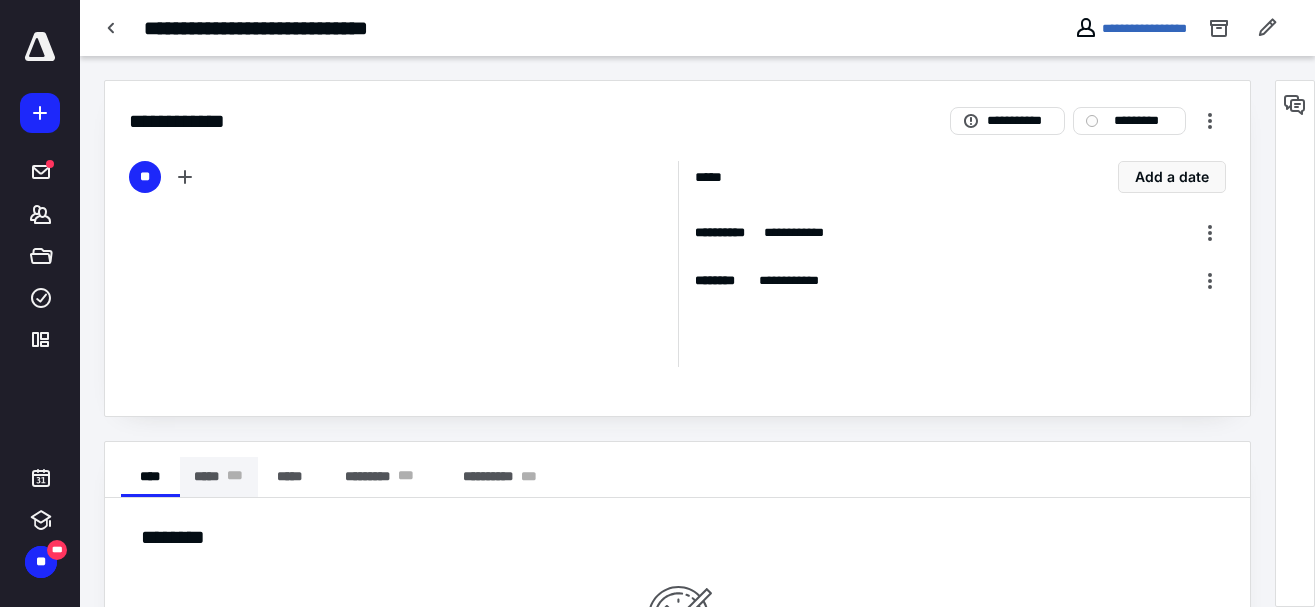 click on "* * *" at bounding box center (235, 477) 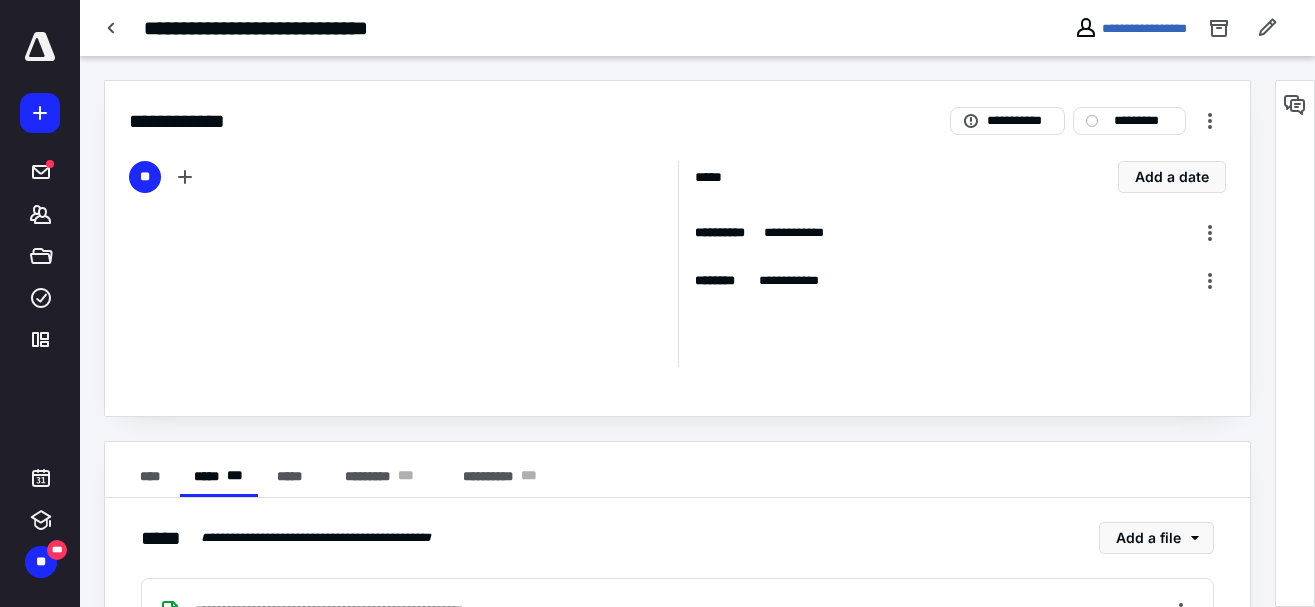 scroll, scrollTop: 86, scrollLeft: 0, axis: vertical 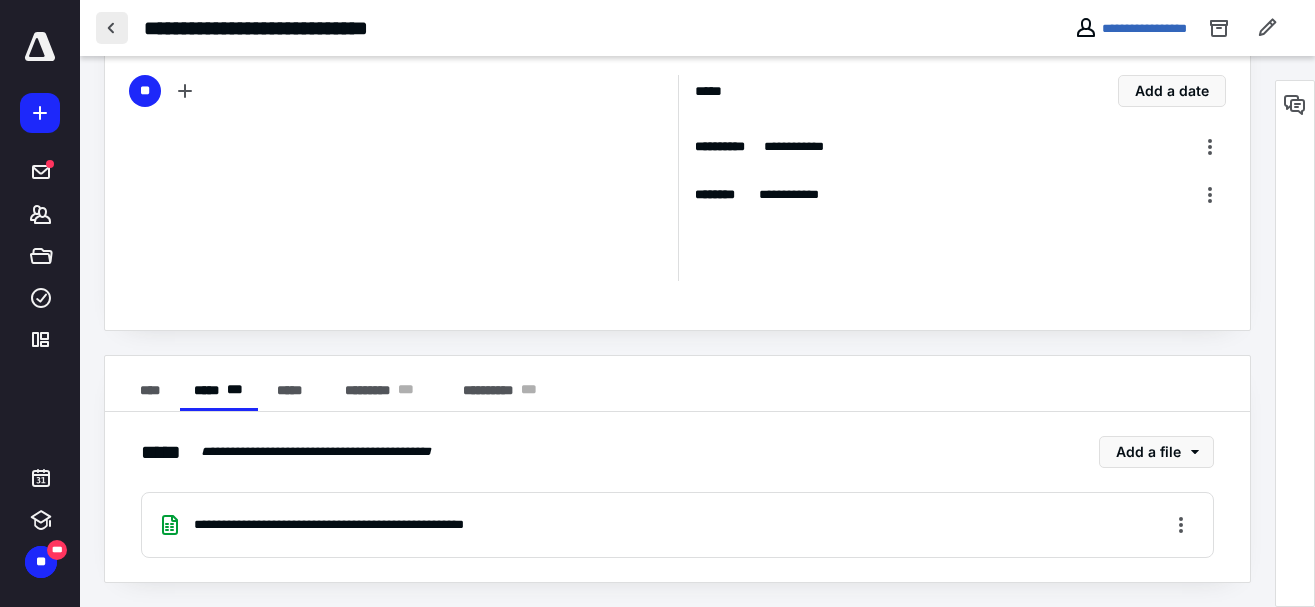click at bounding box center [112, 28] 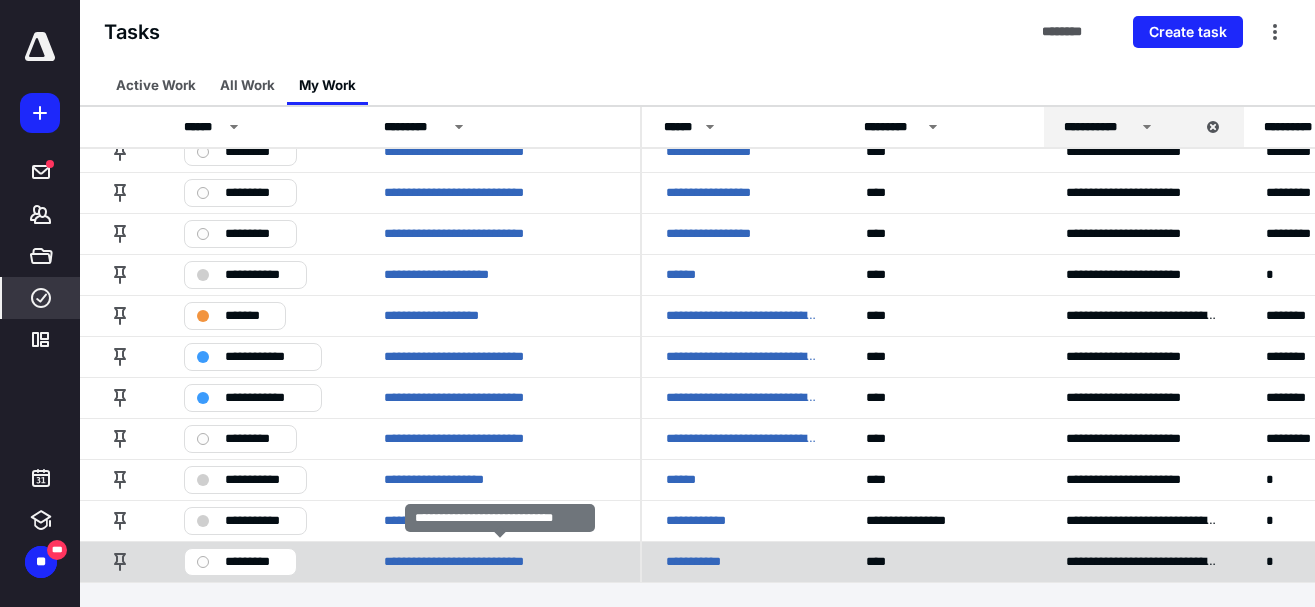 scroll, scrollTop: 0, scrollLeft: 0, axis: both 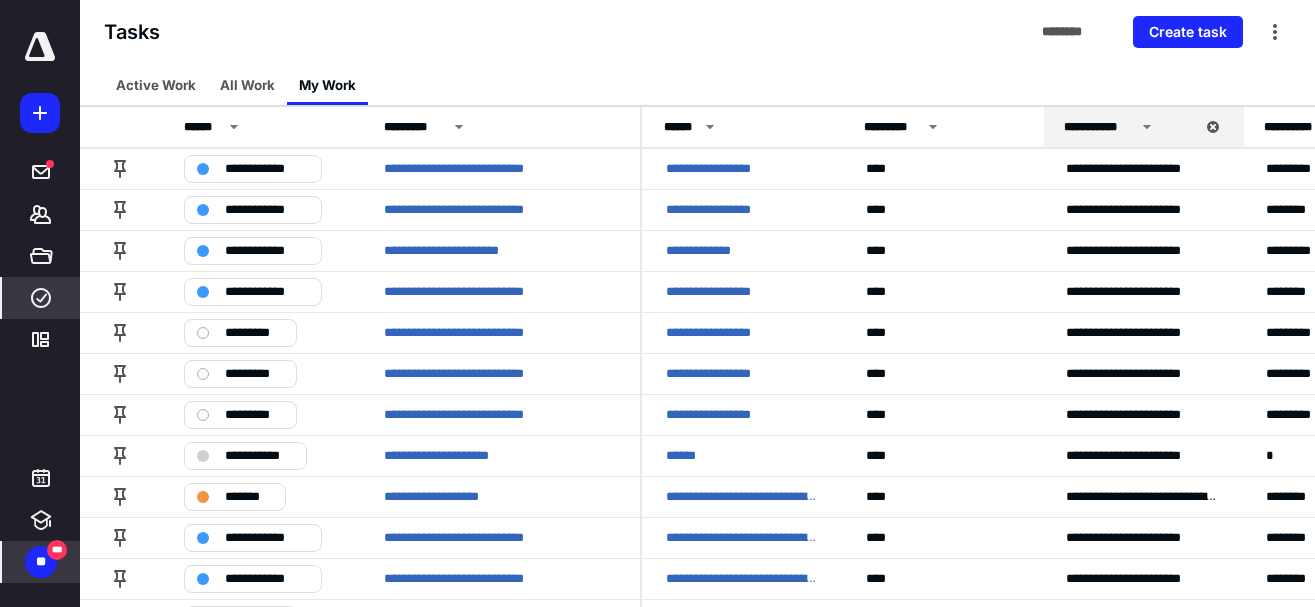 click on "***" at bounding box center (57, 550) 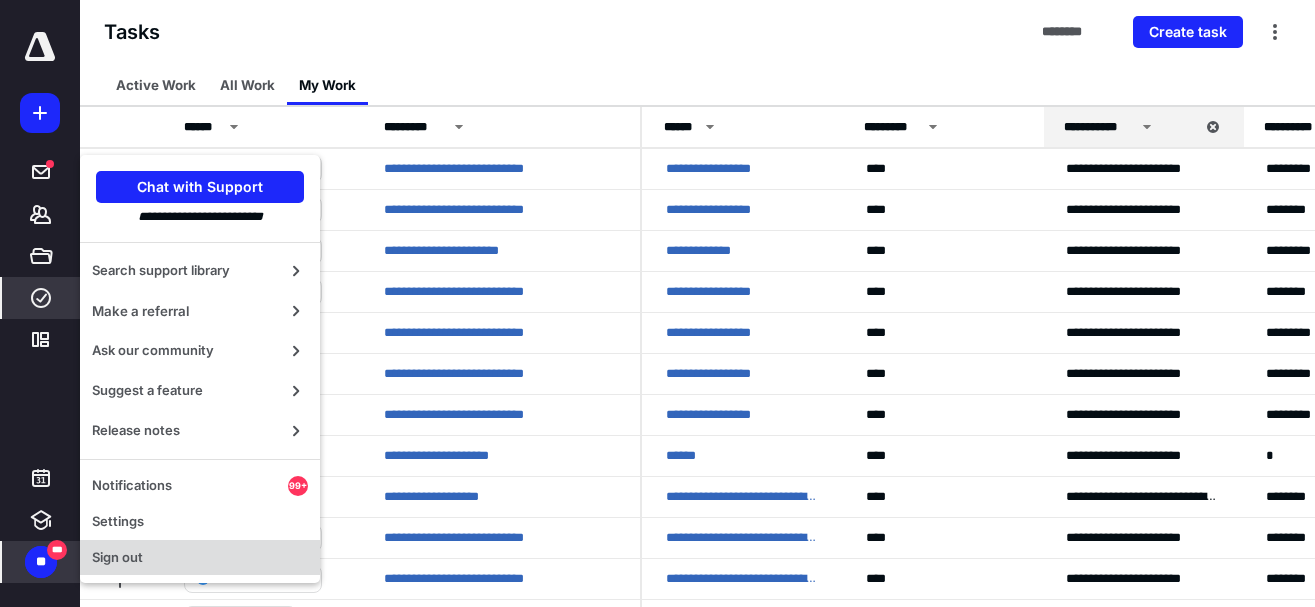 click on "Sign out" at bounding box center [200, 558] 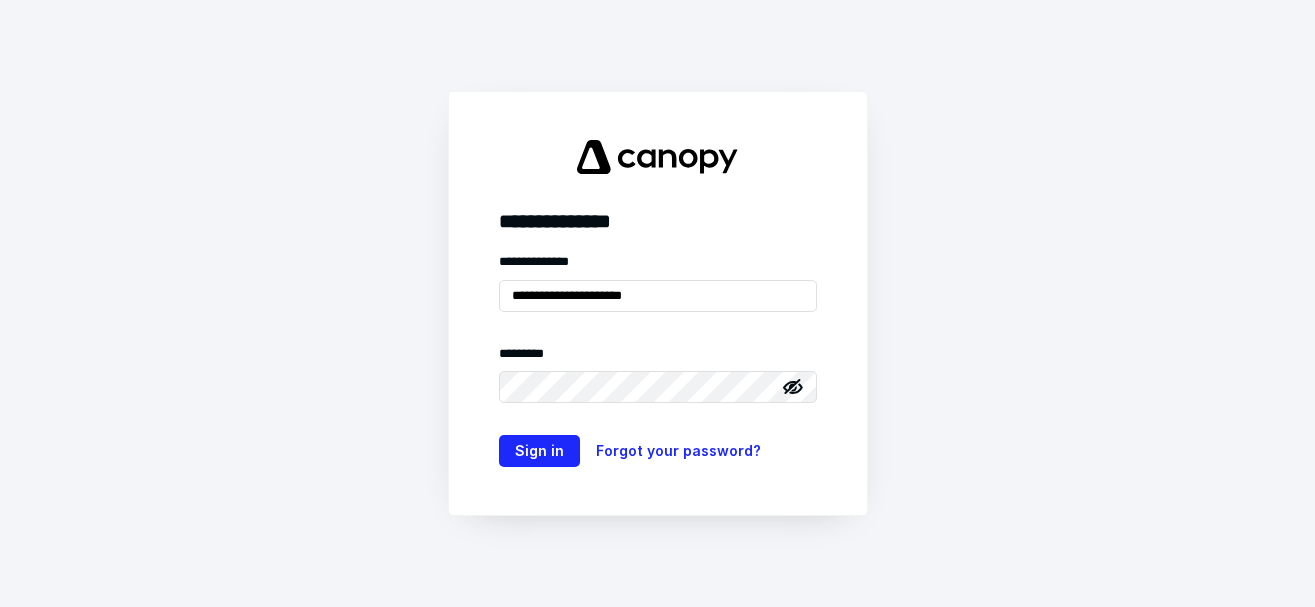 scroll, scrollTop: 0, scrollLeft: 0, axis: both 